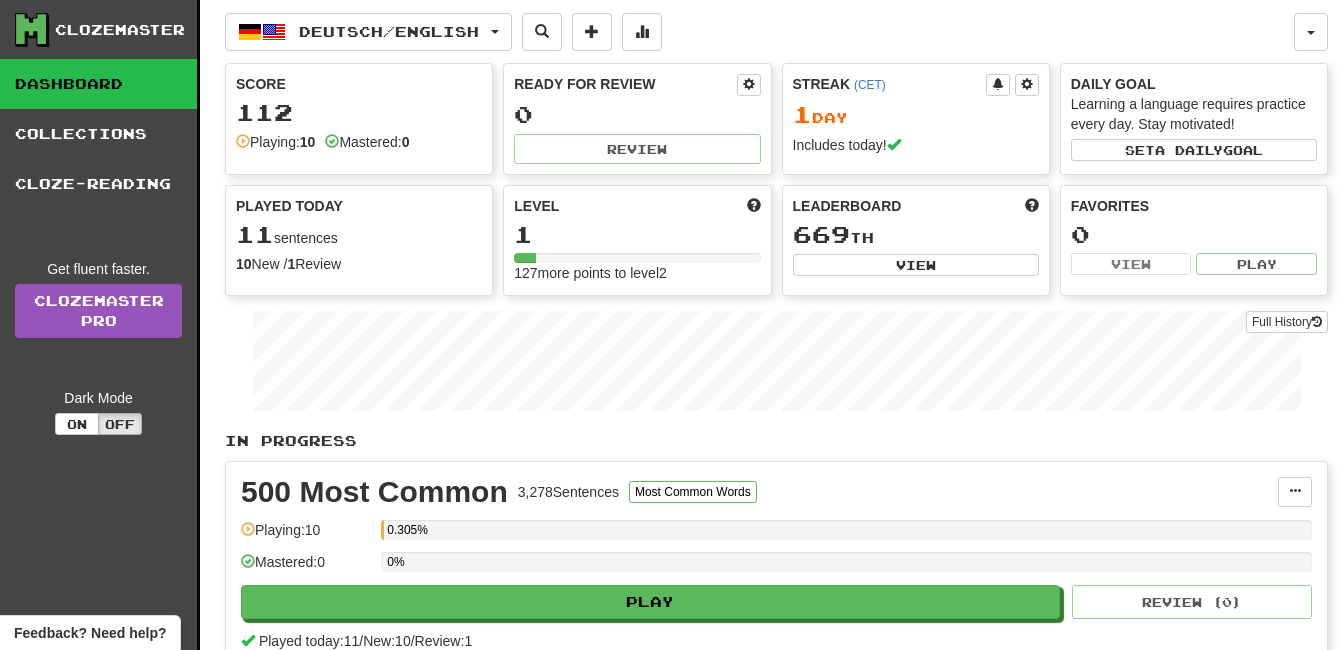 scroll, scrollTop: 0, scrollLeft: 0, axis: both 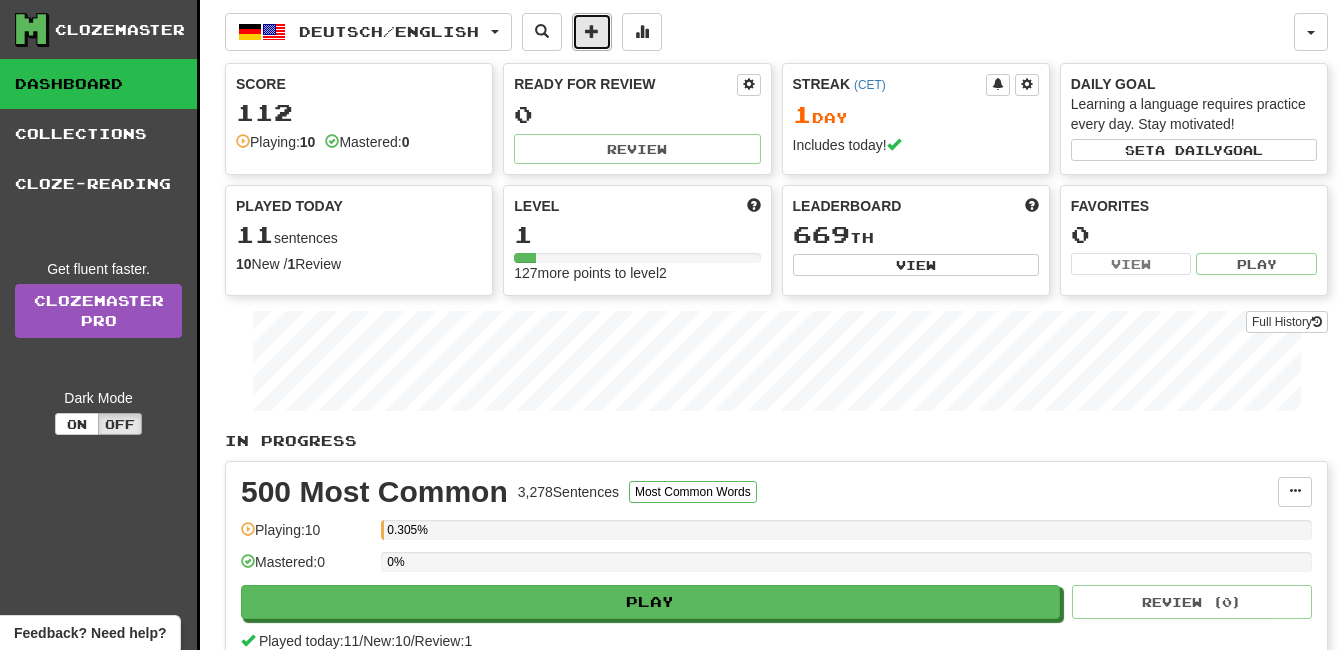 click at bounding box center (592, 31) 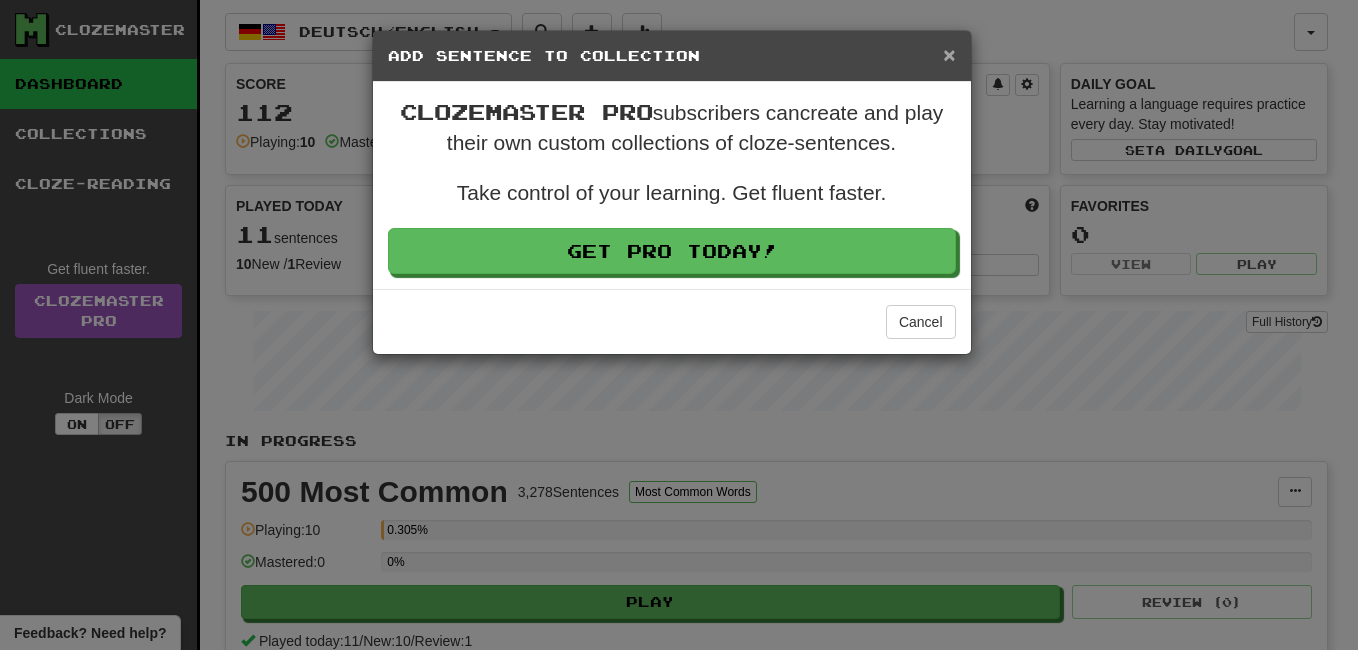 click on "×" at bounding box center (949, 54) 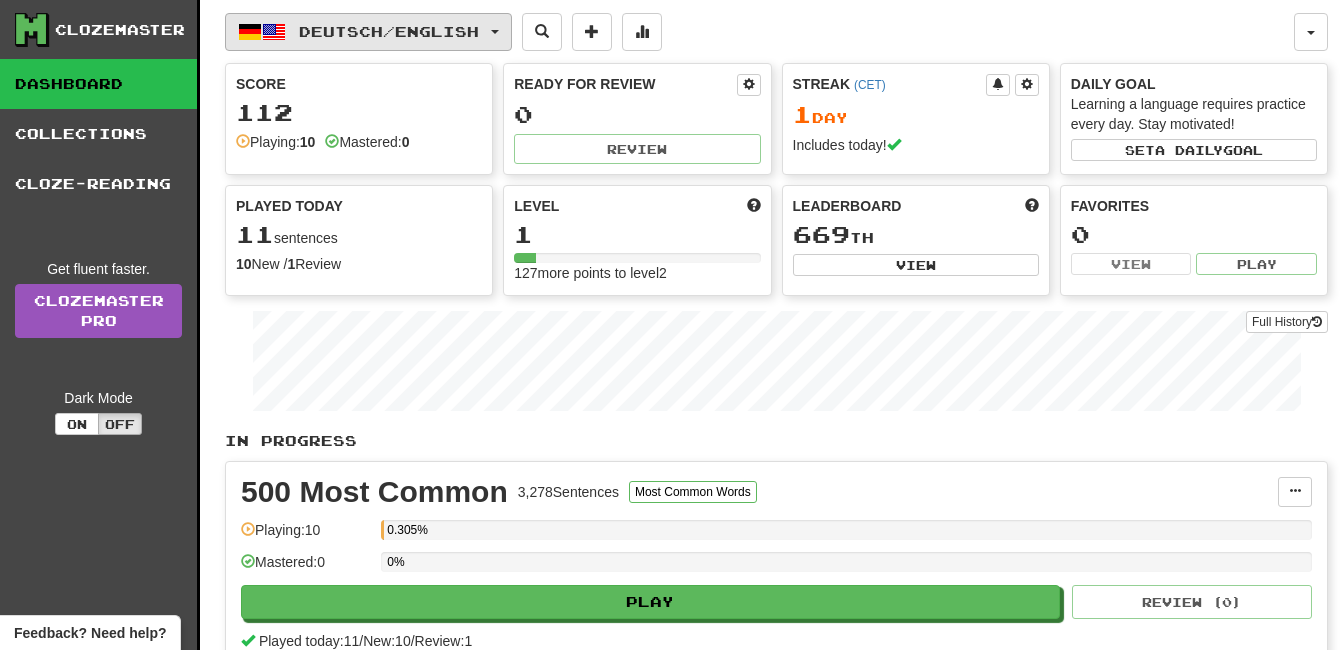 click on "Deutsch  /  English" at bounding box center (389, 31) 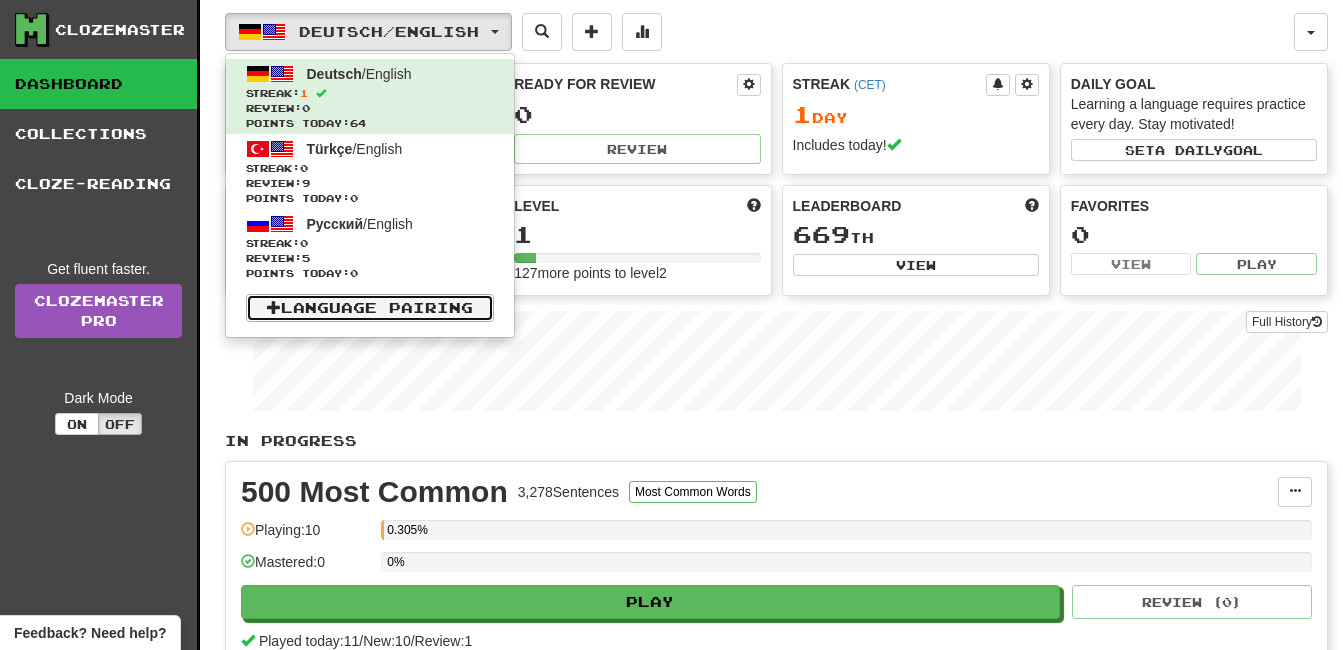 click on "Language Pairing" at bounding box center [370, 308] 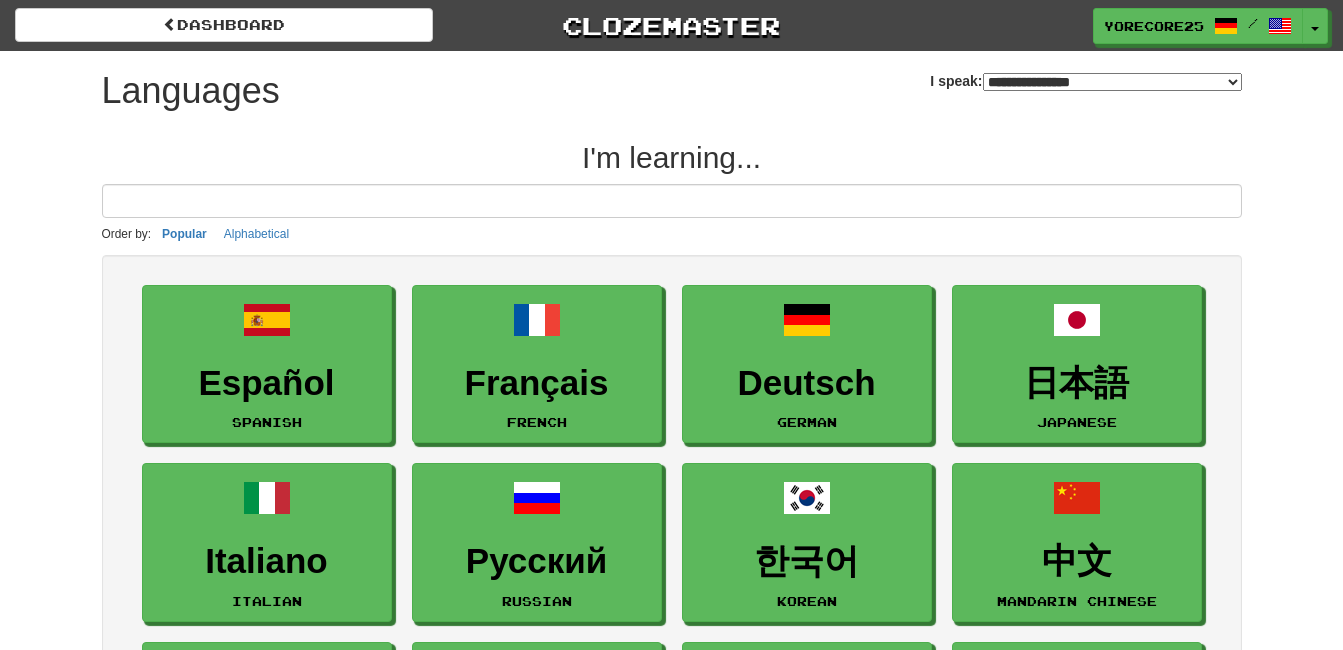 select on "*******" 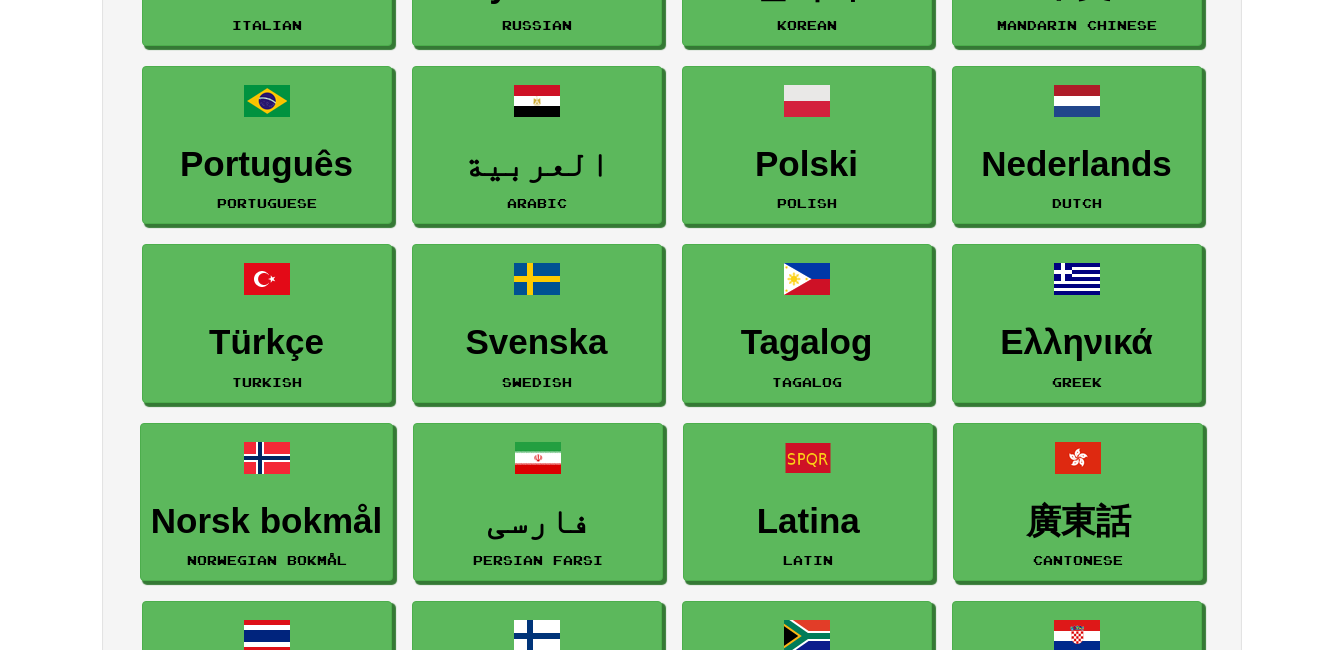 scroll, scrollTop: 583, scrollLeft: 0, axis: vertical 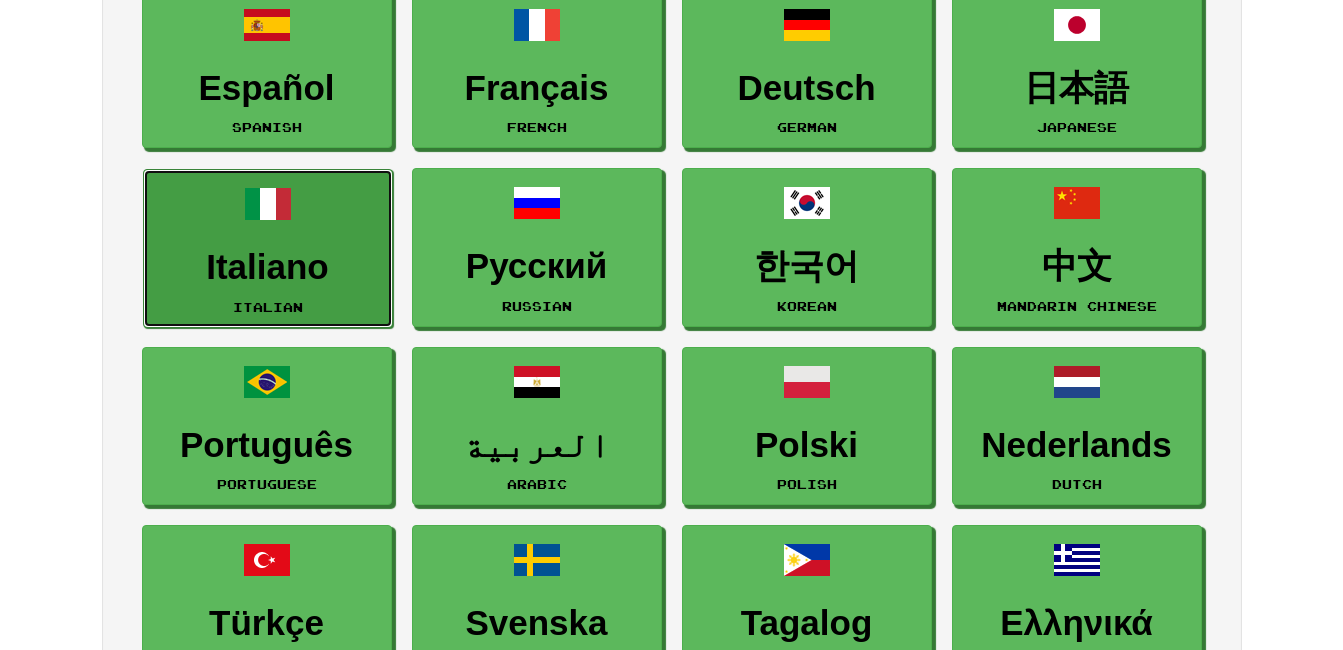 click at bounding box center [268, 204] 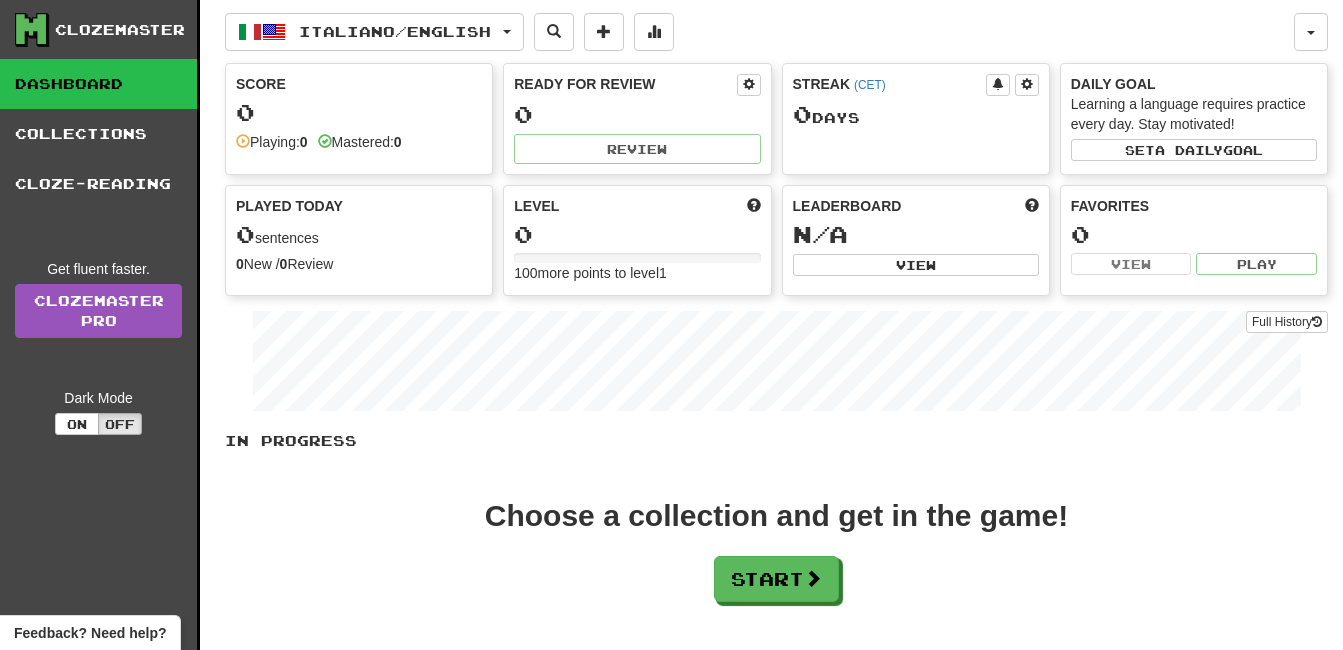 scroll, scrollTop: 0, scrollLeft: 0, axis: both 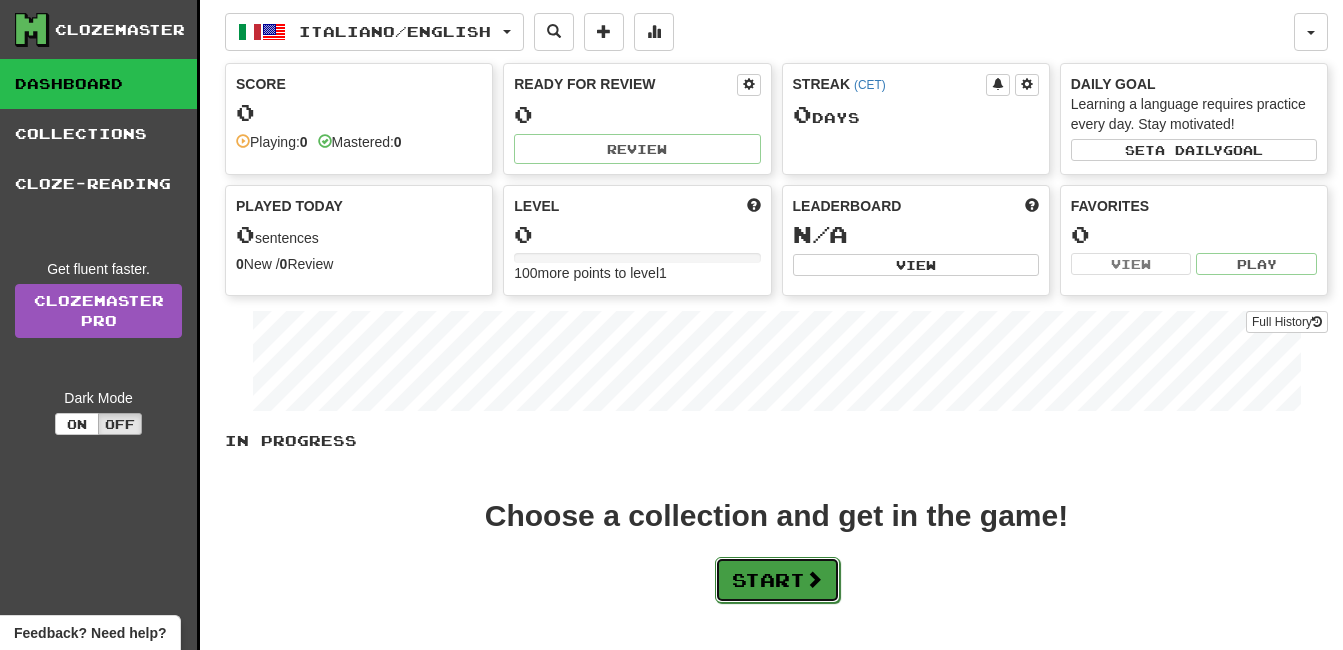click on "Start" at bounding box center (777, 580) 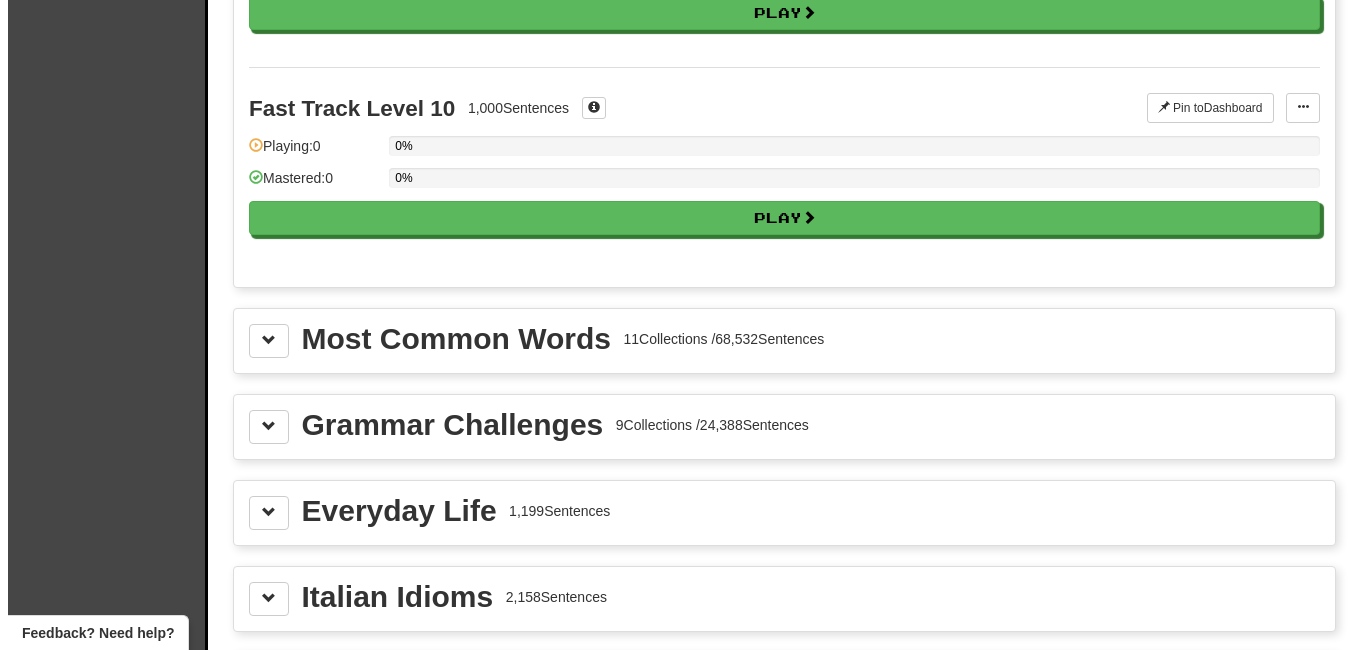 scroll, scrollTop: 2192, scrollLeft: 0, axis: vertical 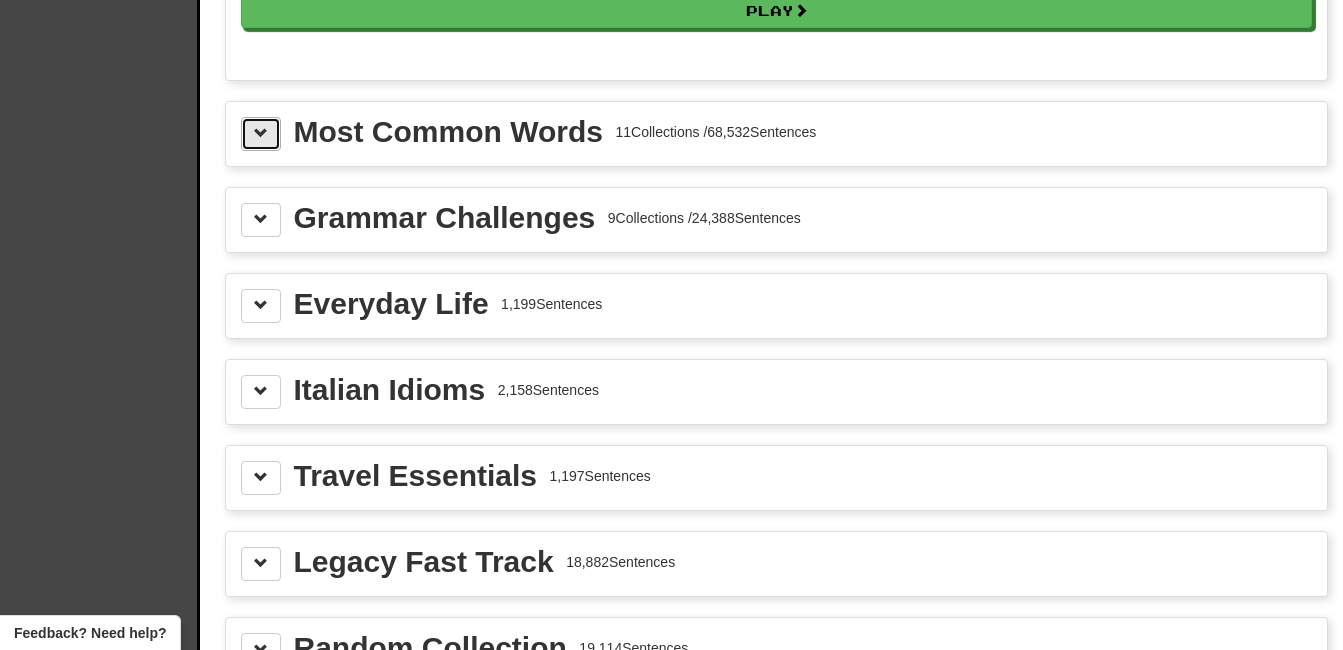 click at bounding box center [261, 133] 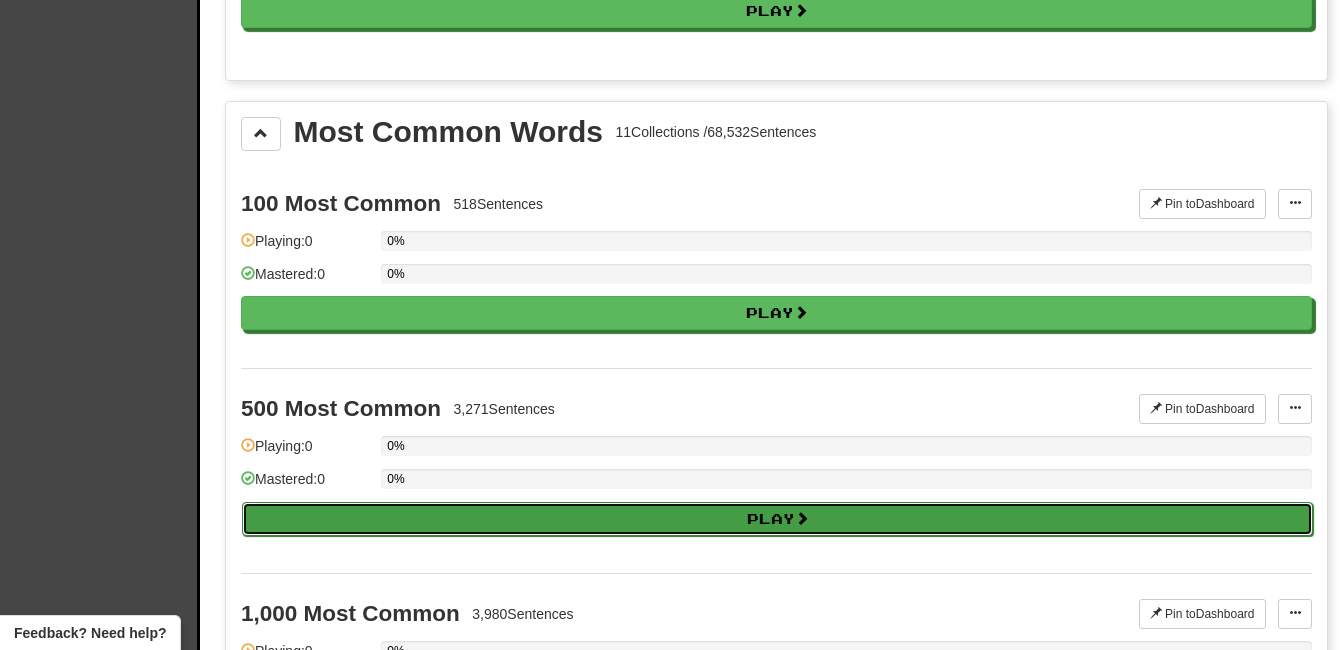 click on "Play" at bounding box center [777, 519] 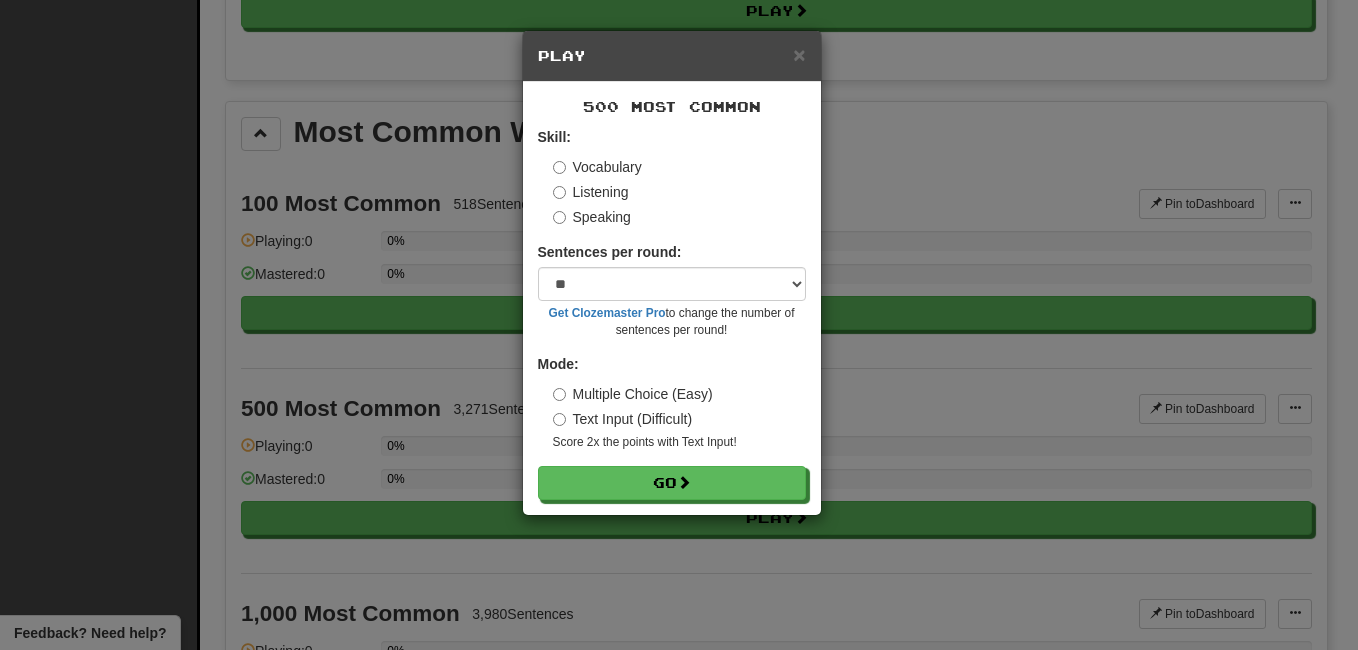 click on "Text Input (Difficult)" at bounding box center [623, 419] 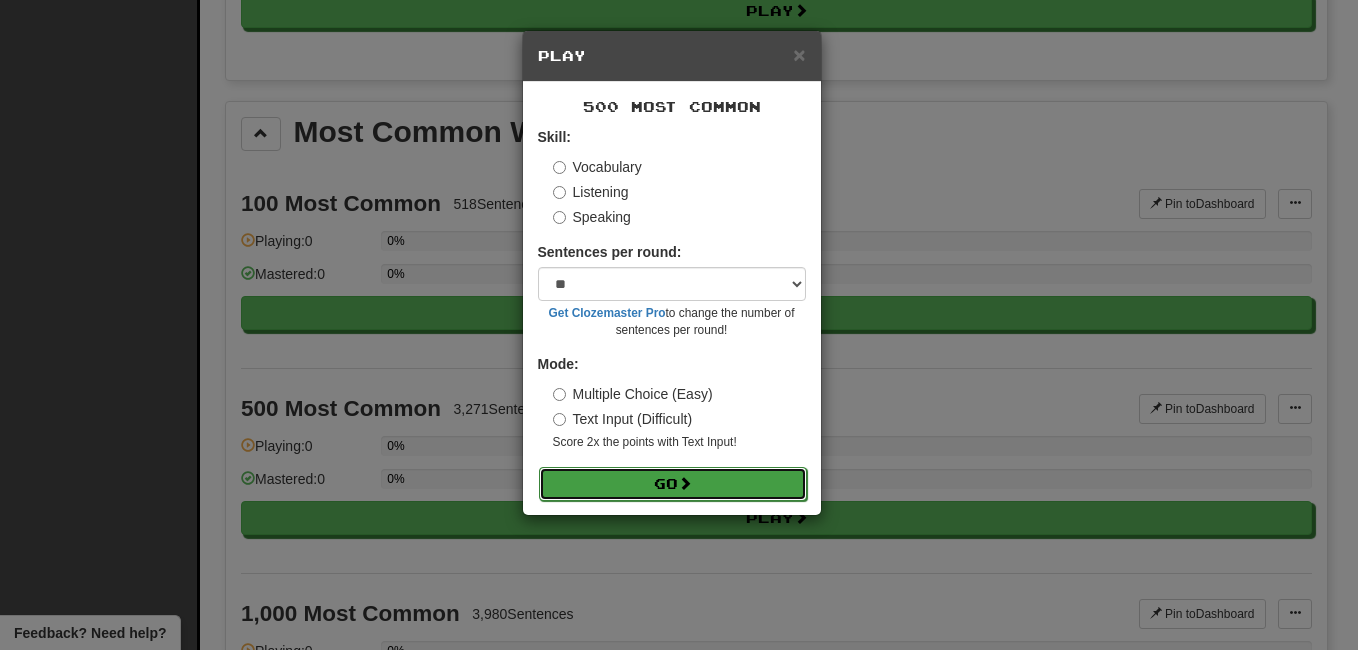 click on "Go" at bounding box center [673, 484] 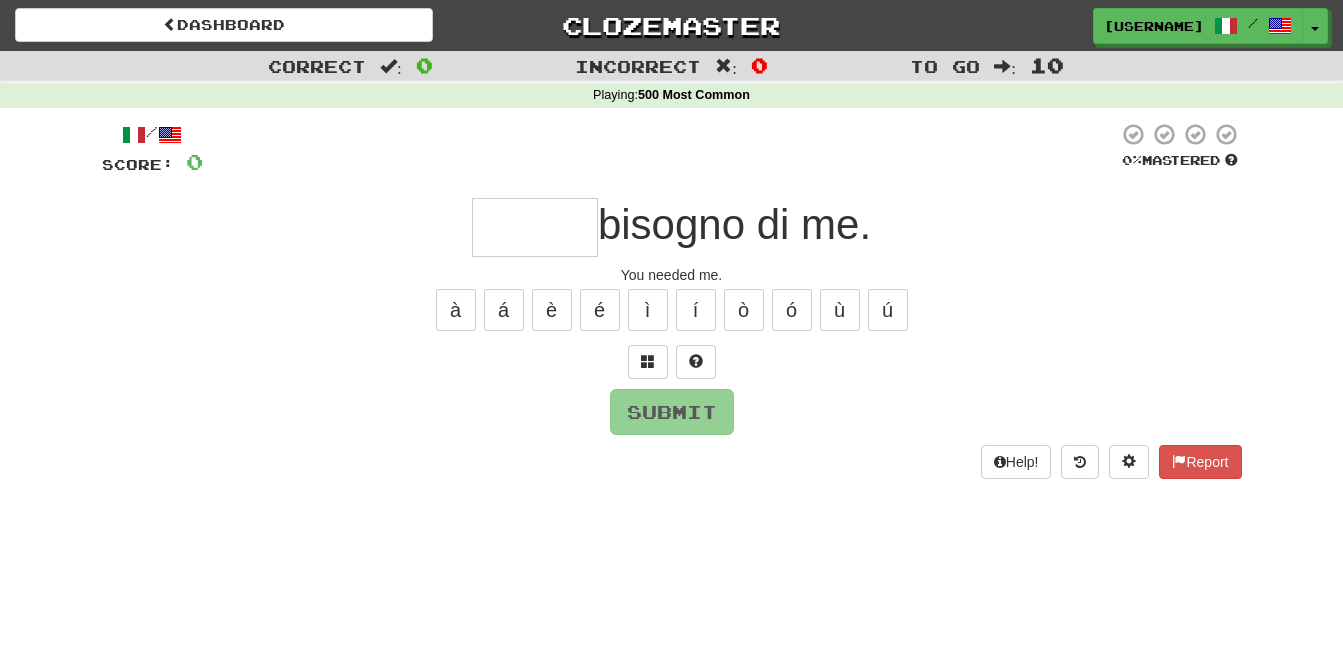 scroll, scrollTop: 0, scrollLeft: 0, axis: both 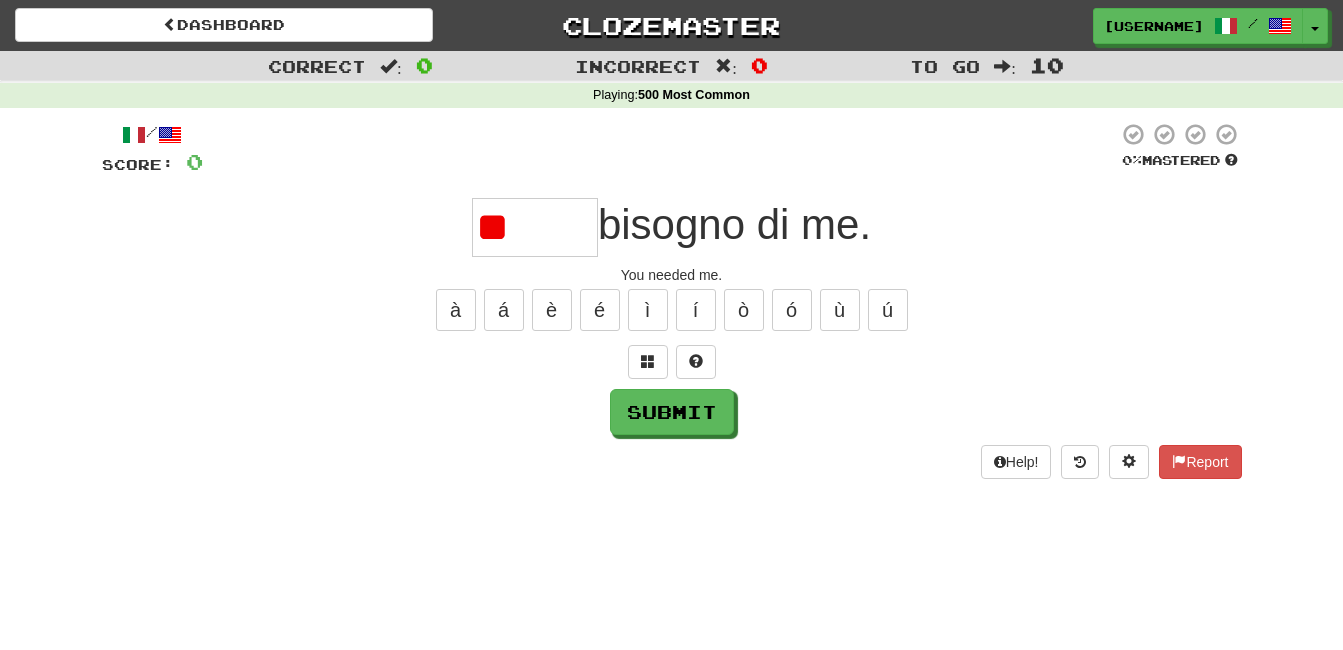 type on "*" 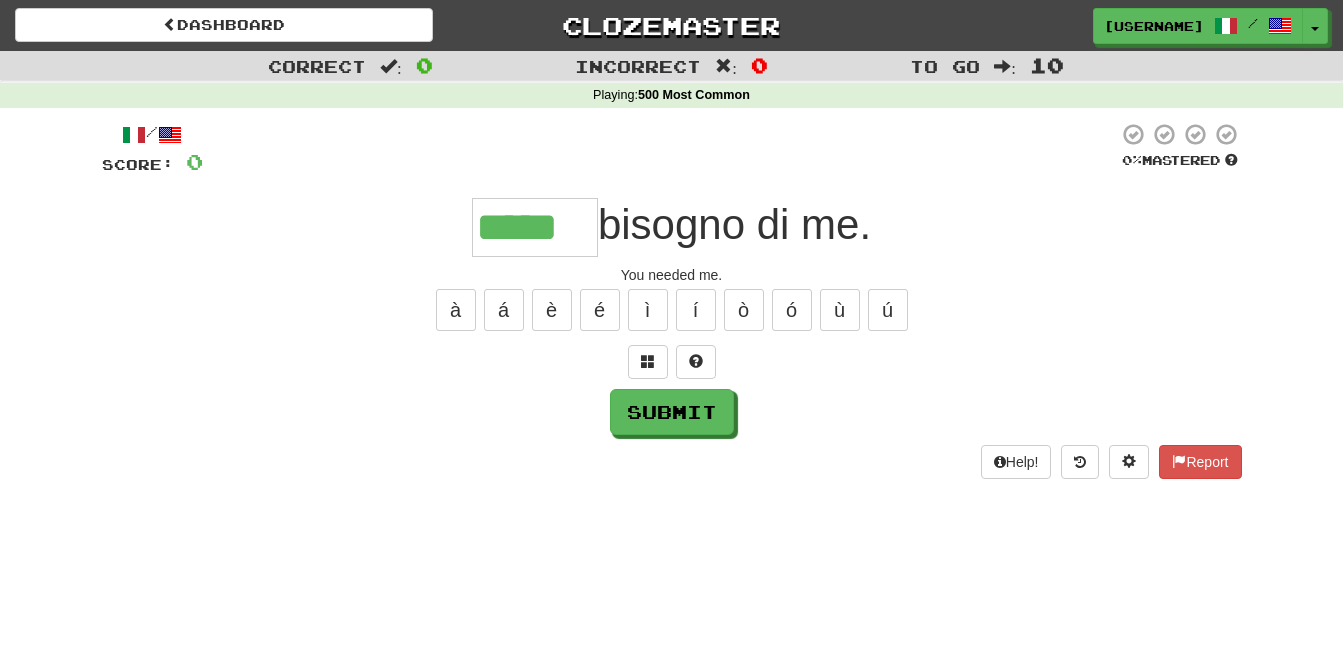 type on "*****" 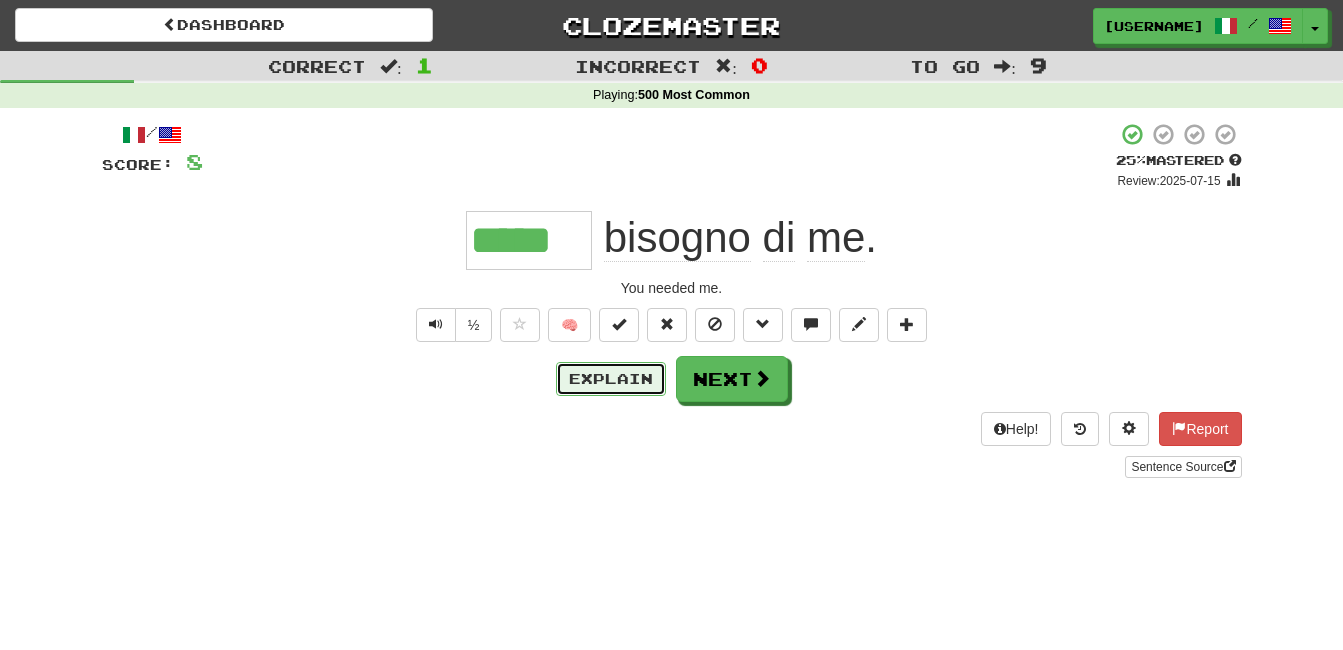 click on "Explain" at bounding box center (611, 379) 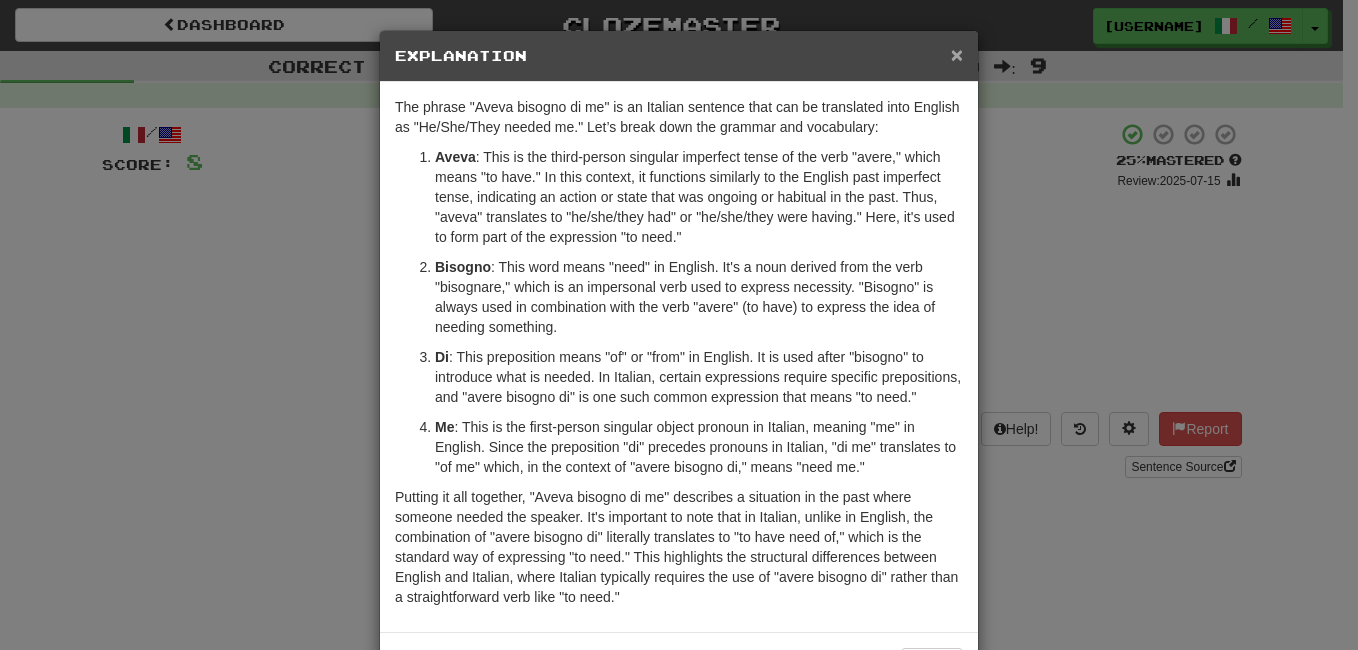 click on "×" at bounding box center (957, 54) 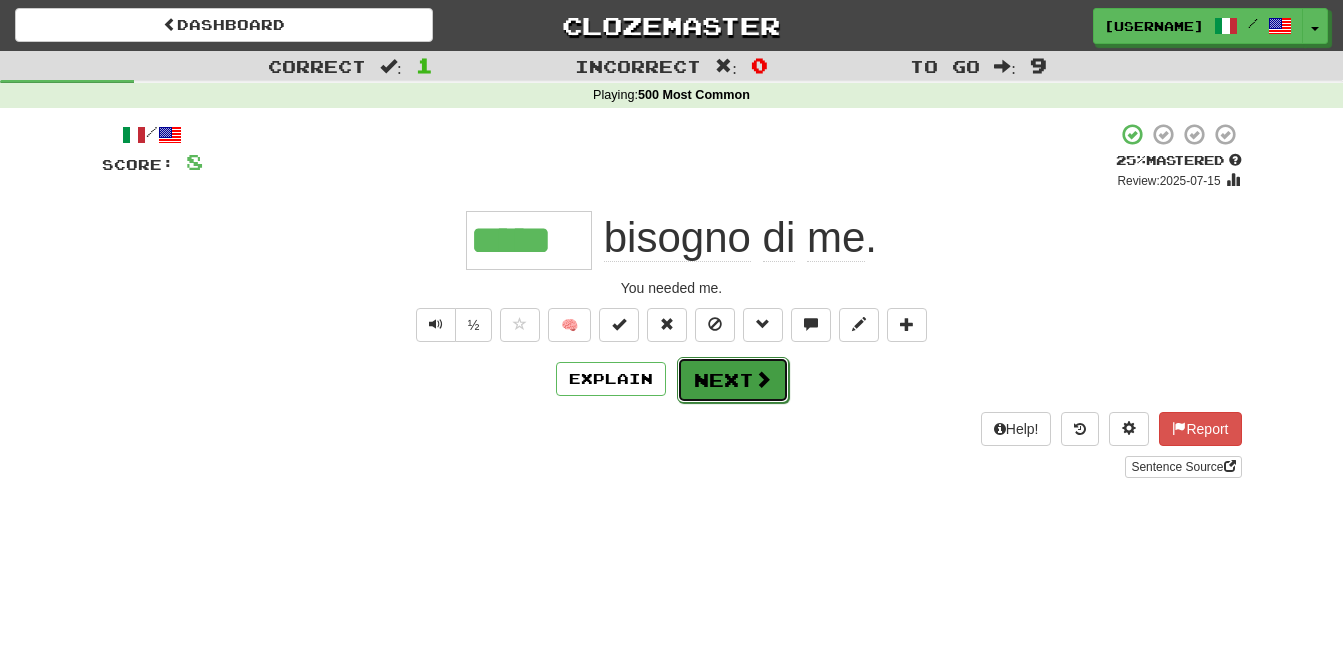 click on "Next" at bounding box center [733, 380] 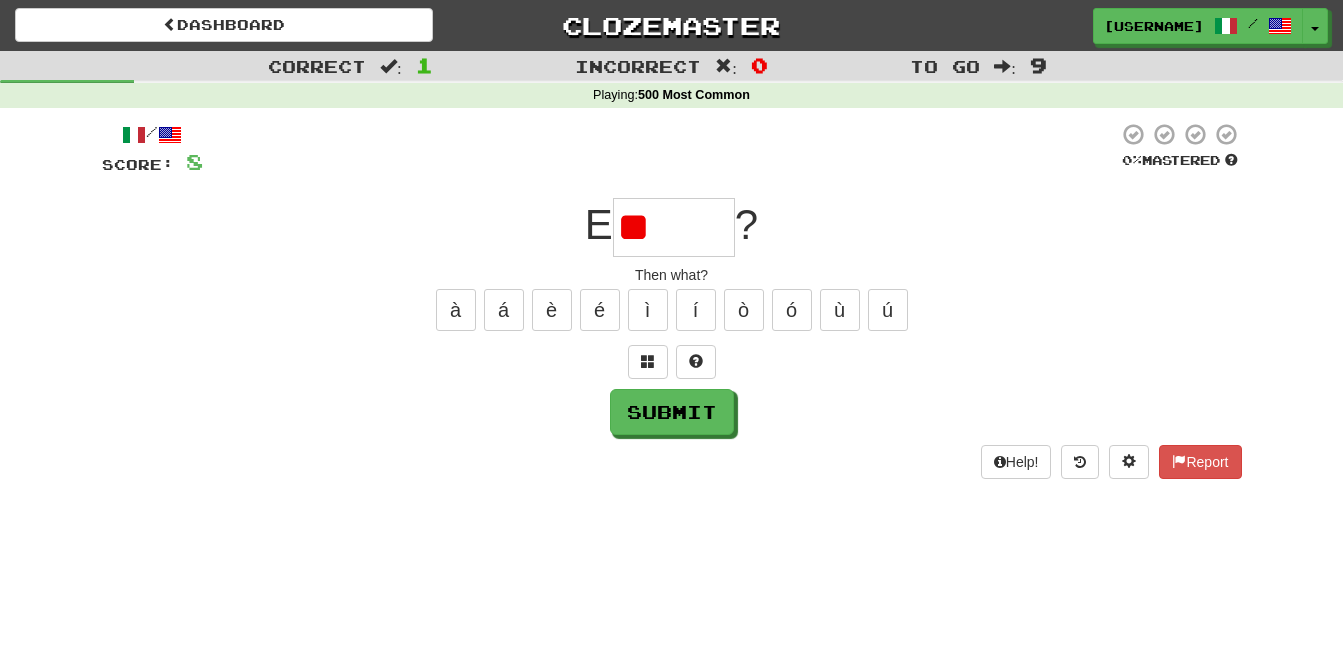 type on "*" 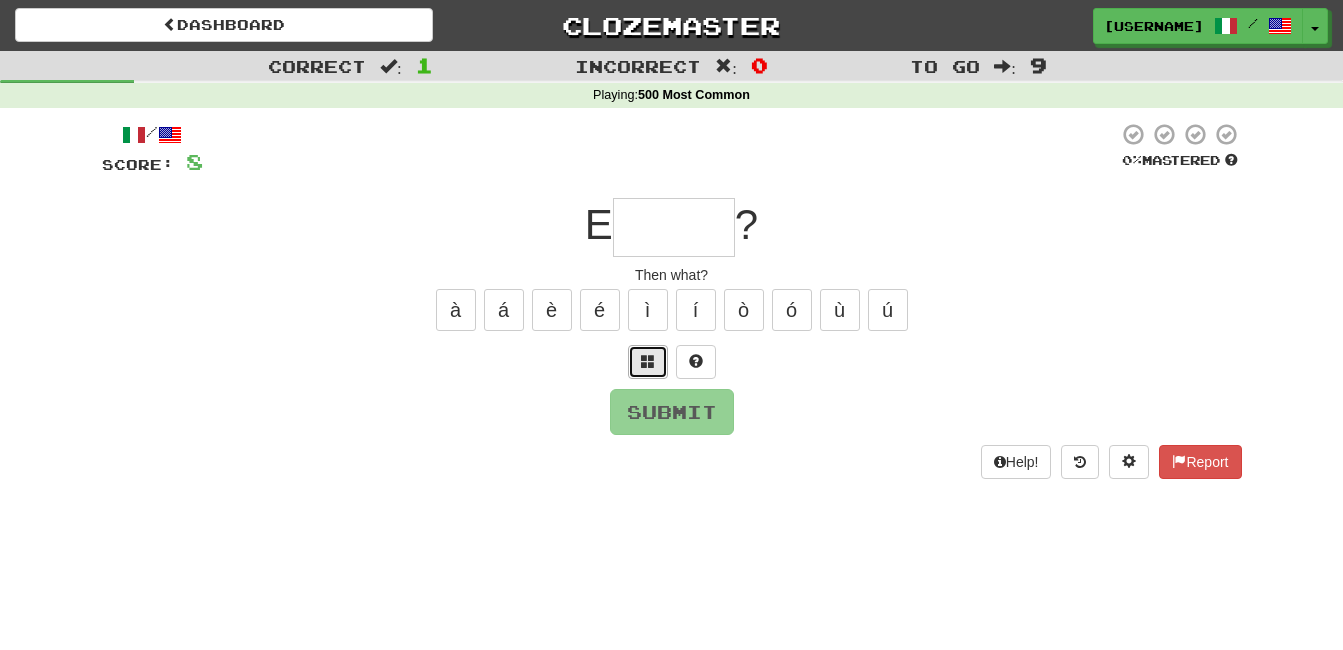 click at bounding box center [648, 362] 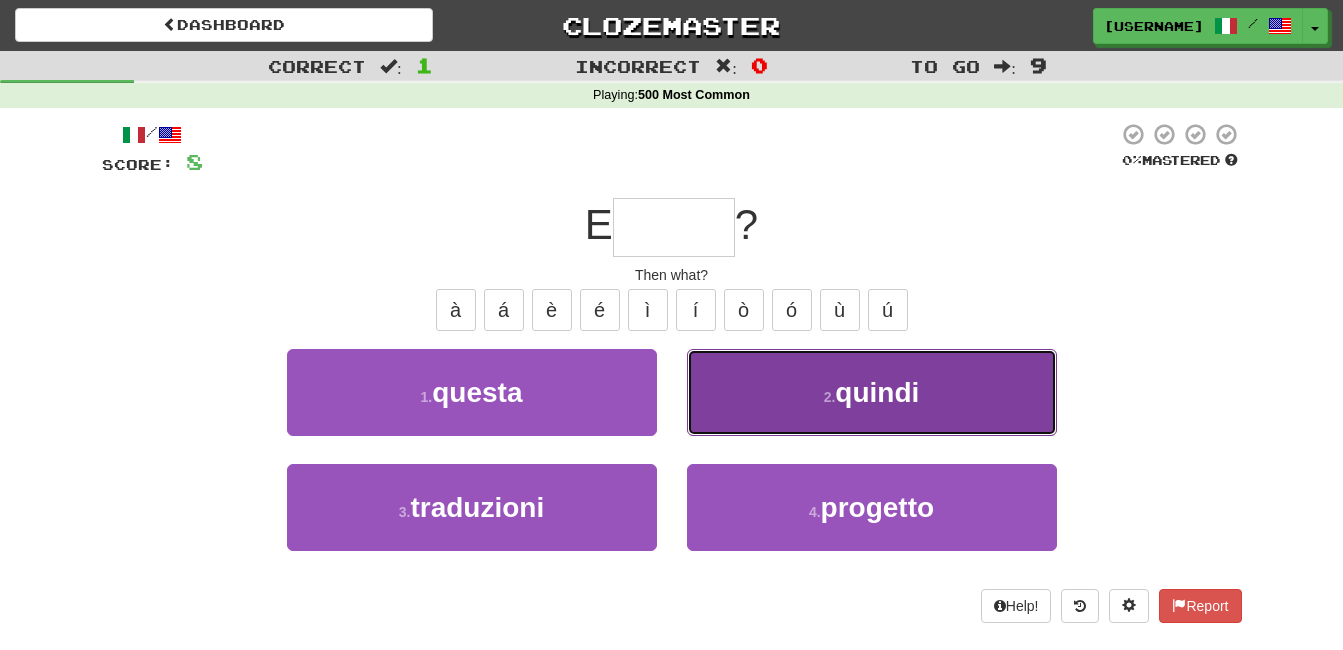 click on "2 .  quindi" at bounding box center (872, 392) 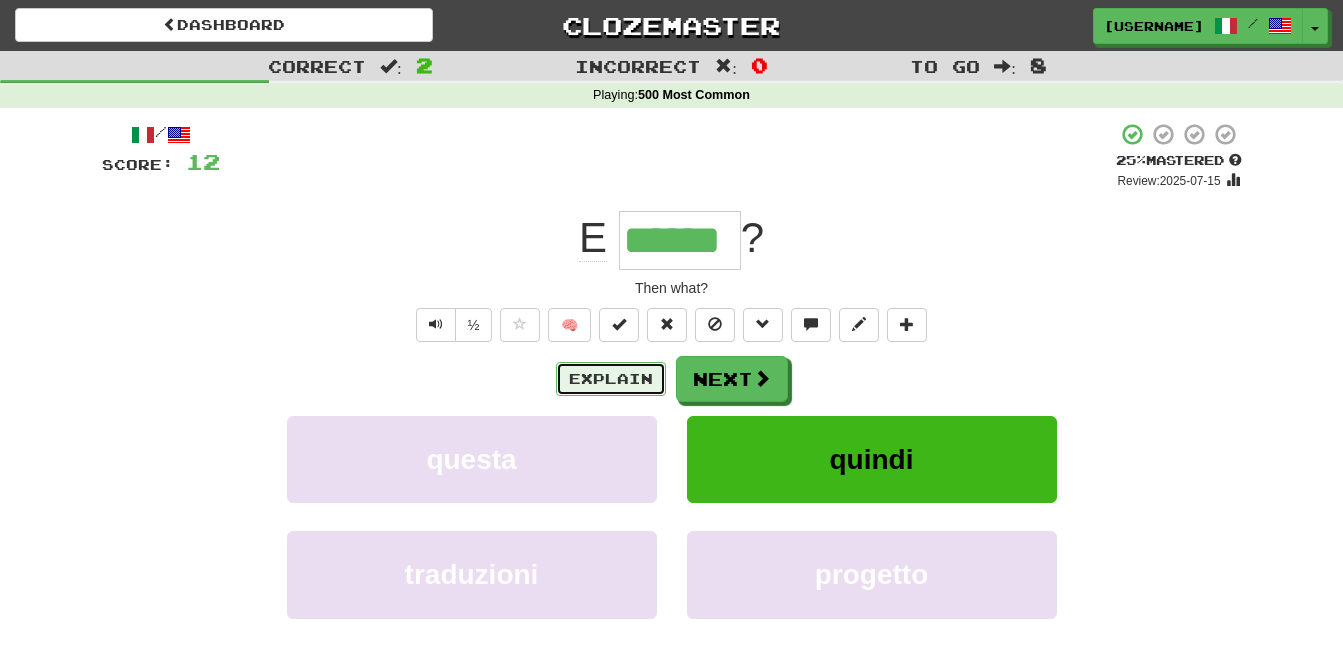 click on "Explain" at bounding box center (611, 379) 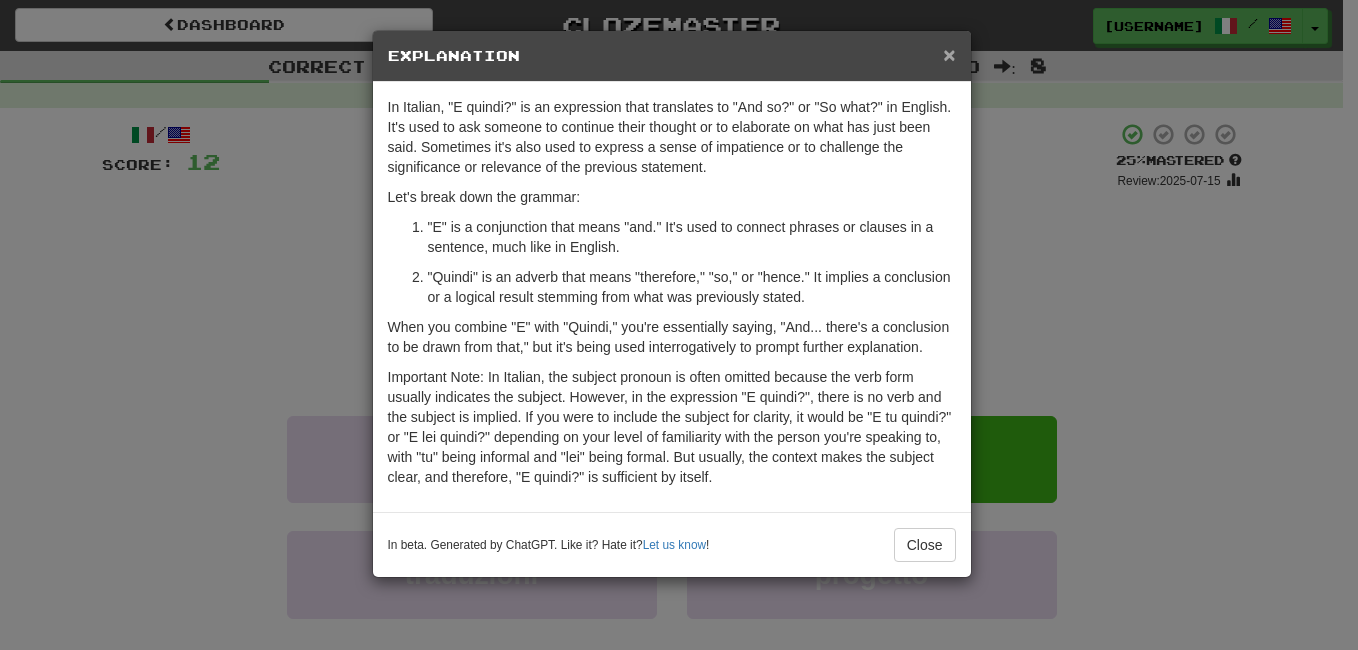 click on "×" at bounding box center (949, 54) 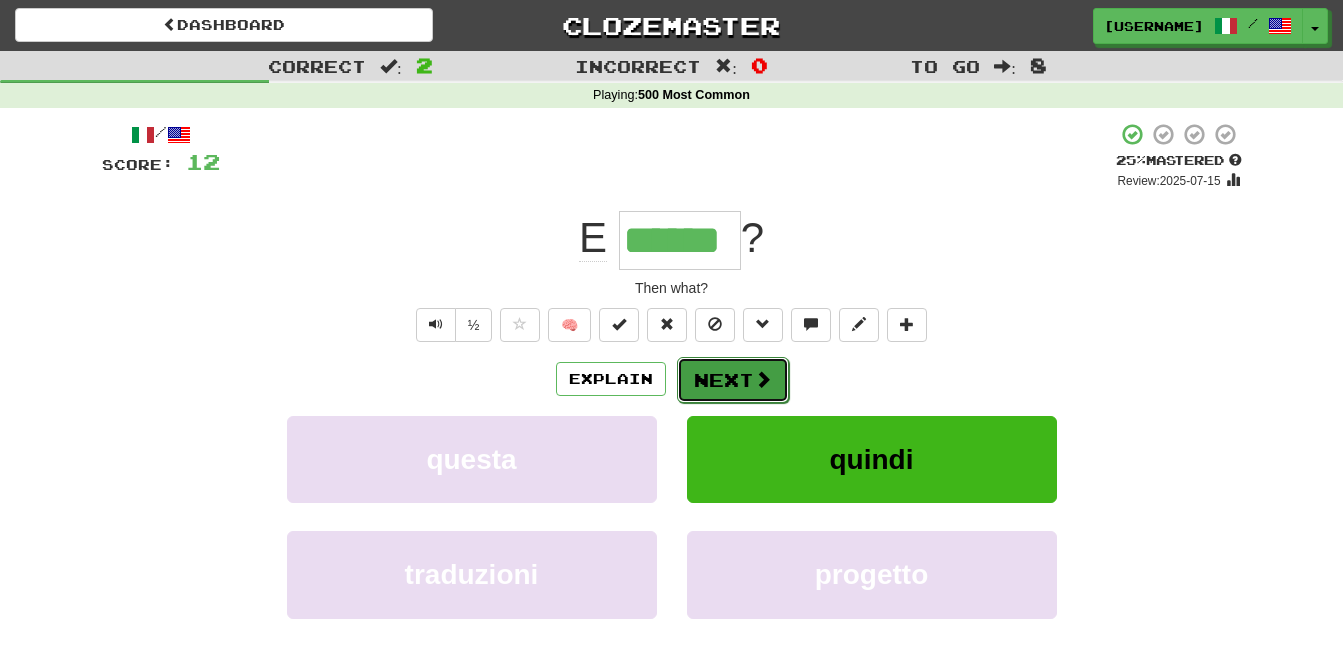 click on "Next" at bounding box center (733, 380) 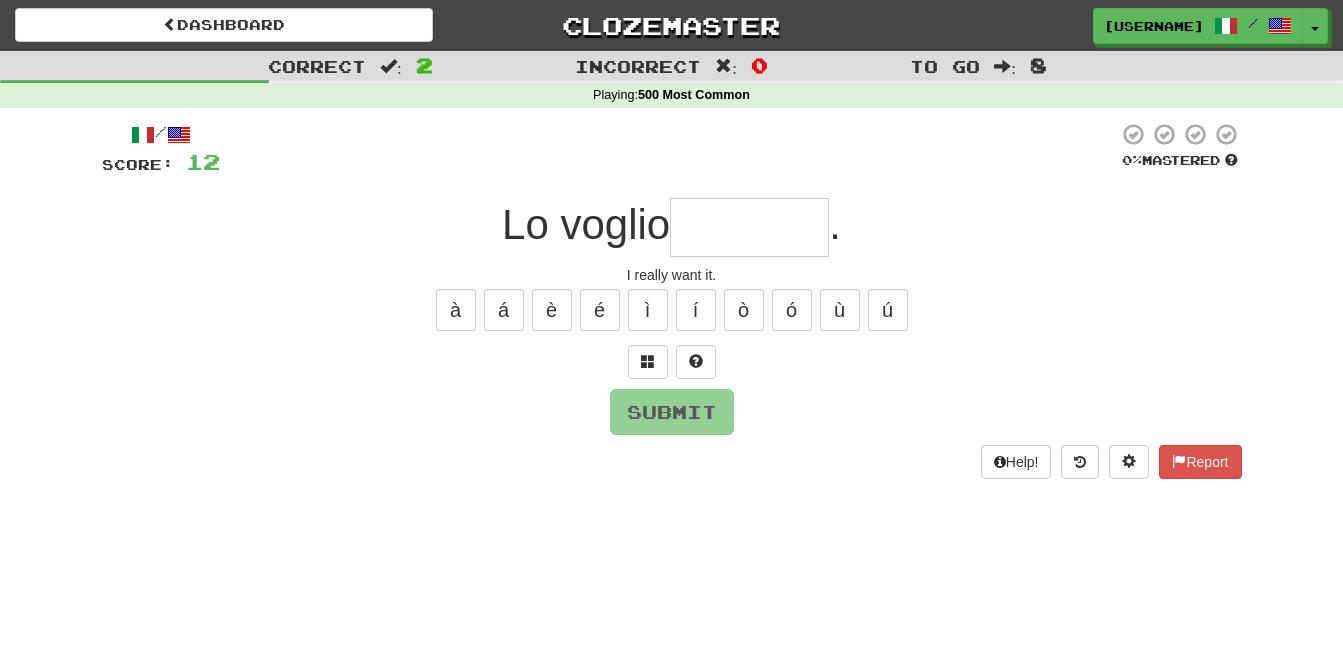 type on "*" 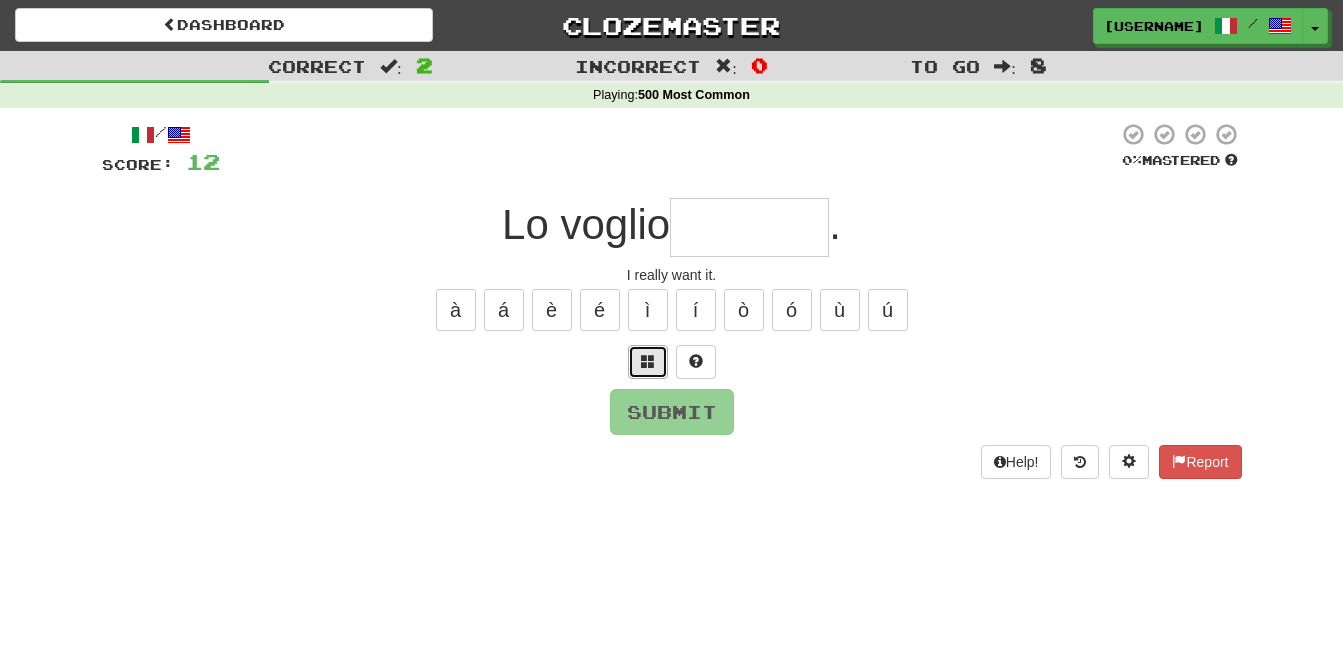 click at bounding box center (648, 361) 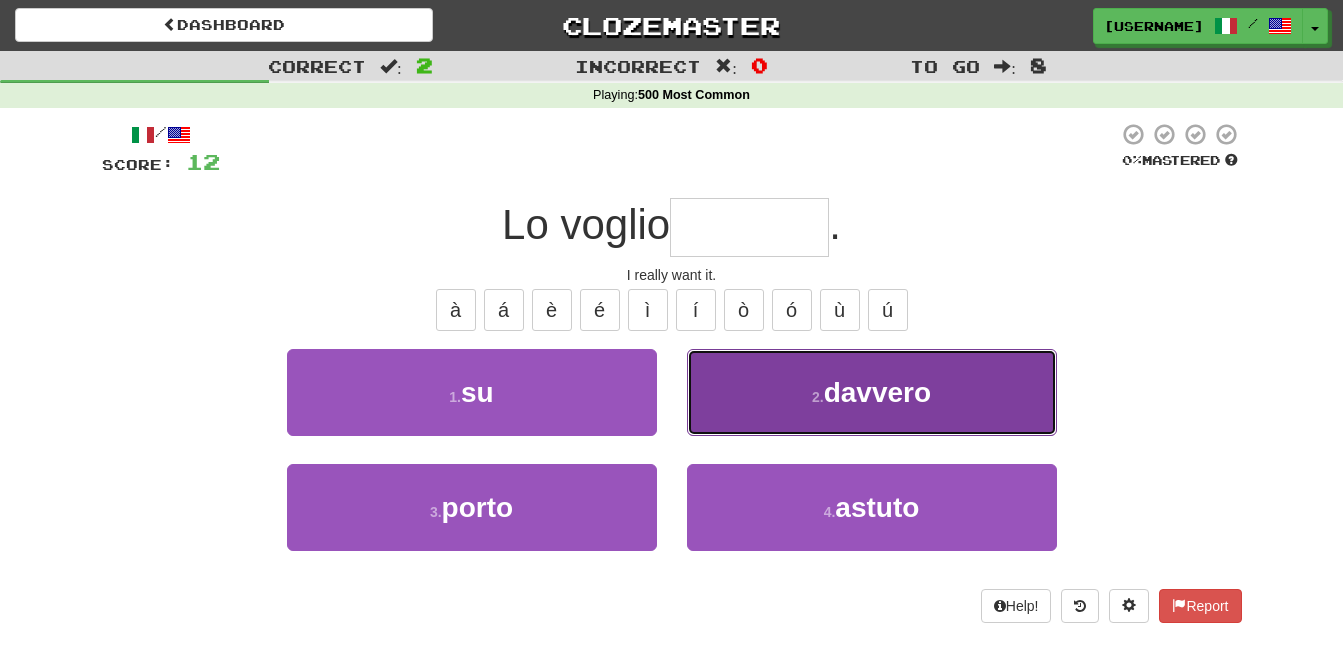 click on "2 ." at bounding box center [818, 397] 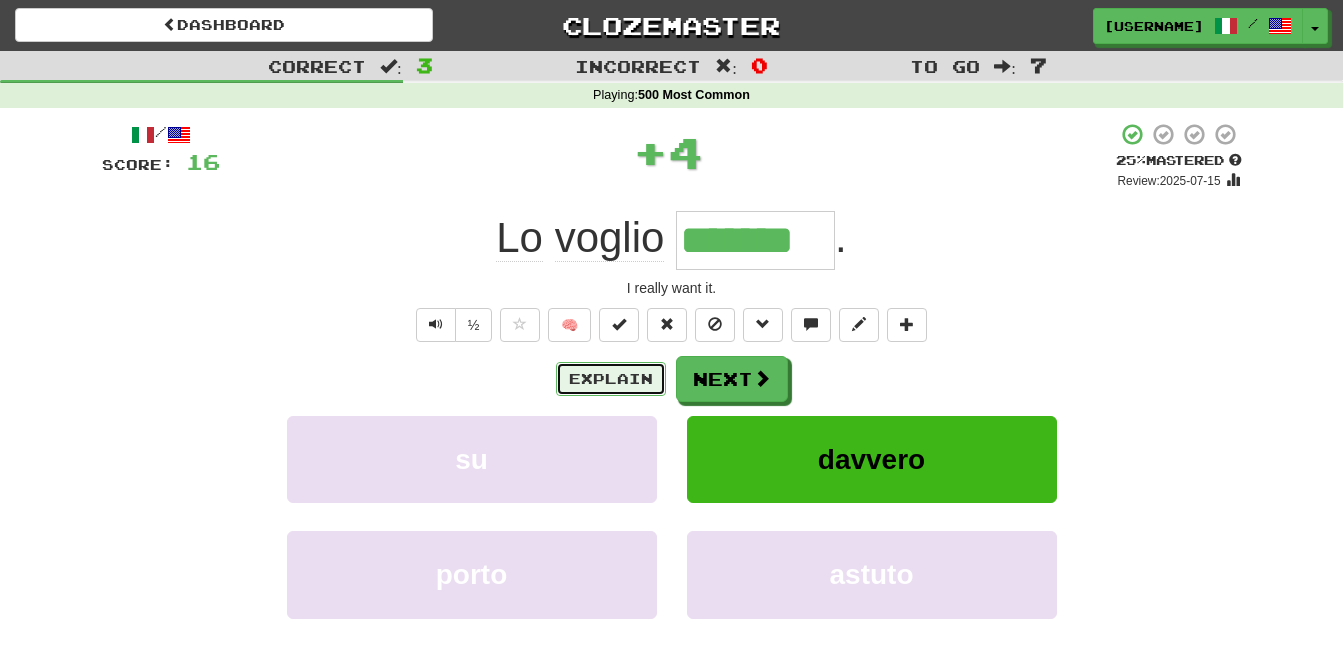 click on "Explain" at bounding box center [611, 379] 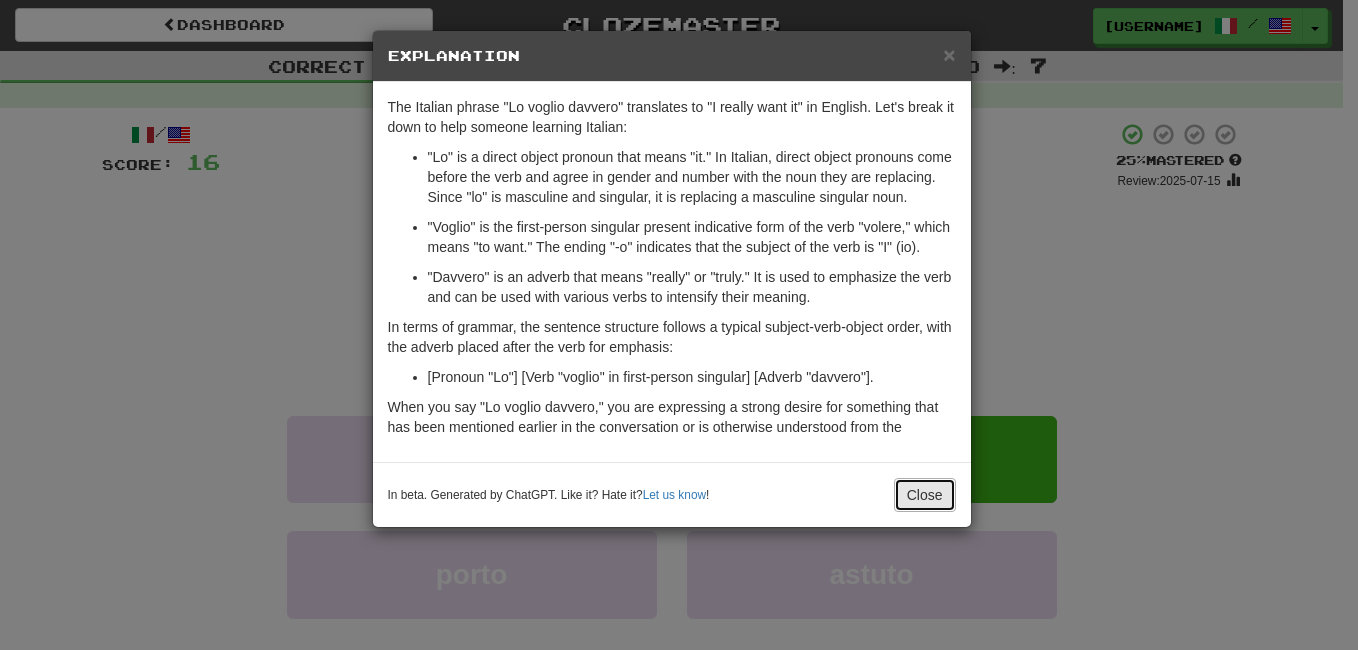 click on "Close" at bounding box center (925, 495) 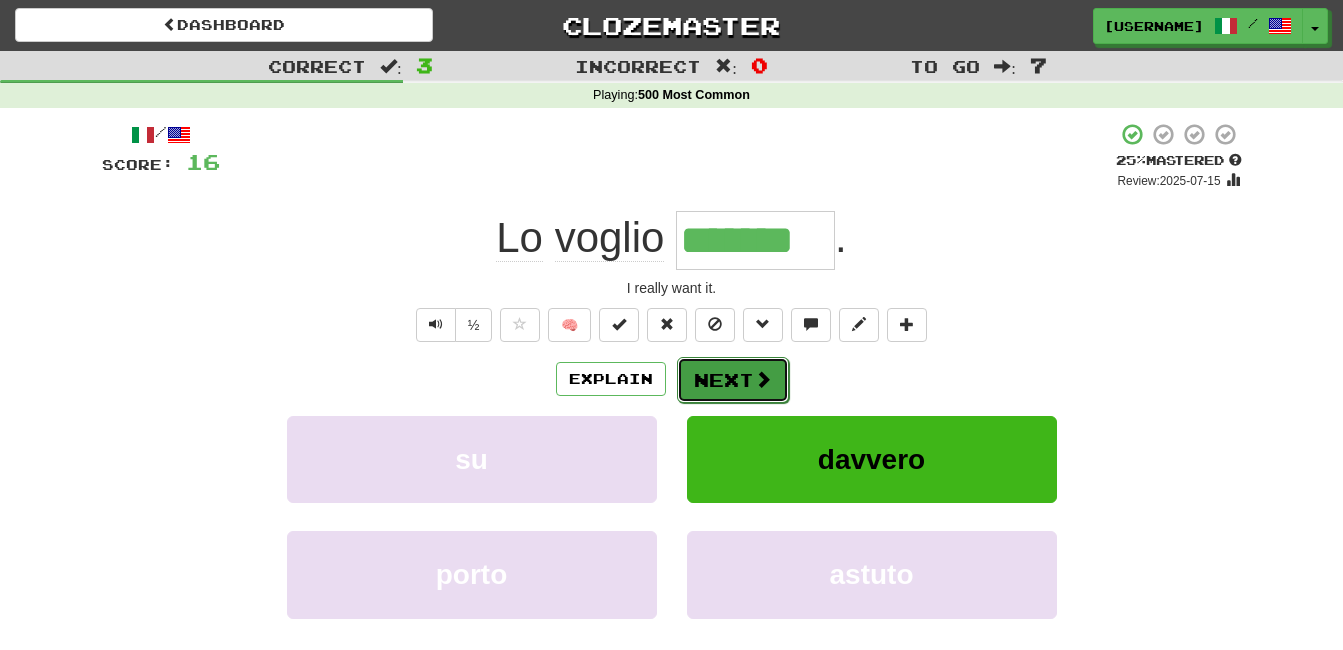 click at bounding box center [763, 379] 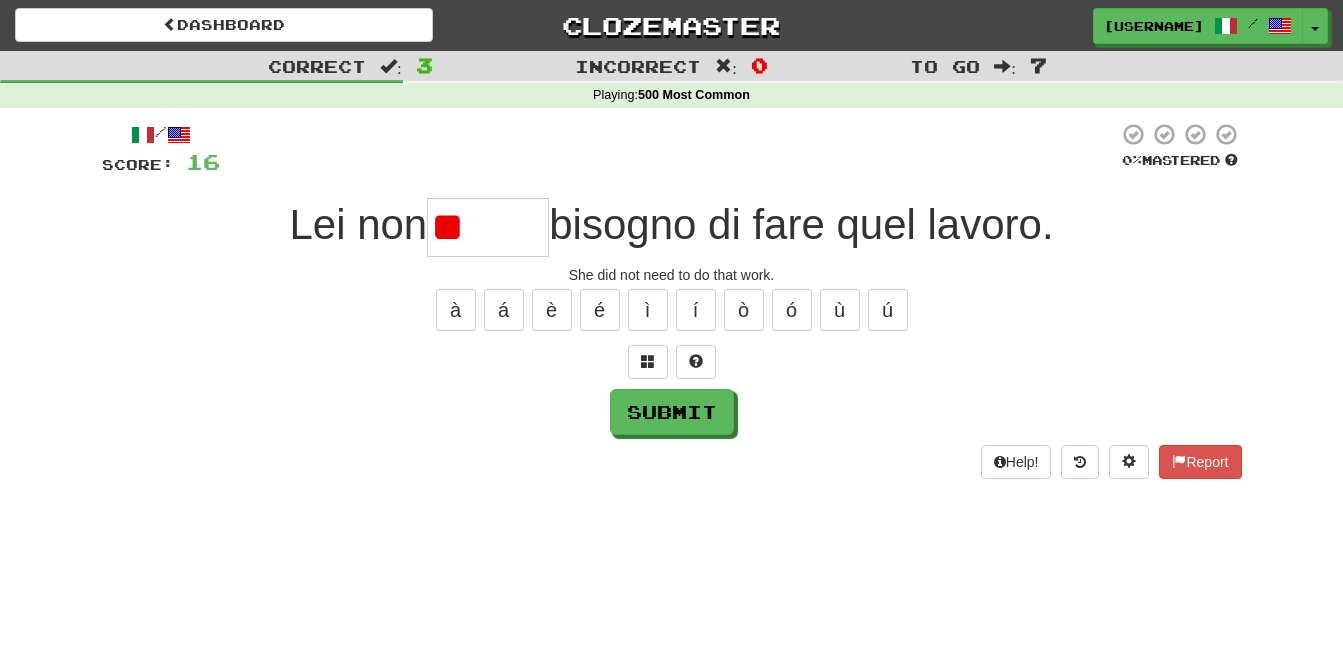 type on "*" 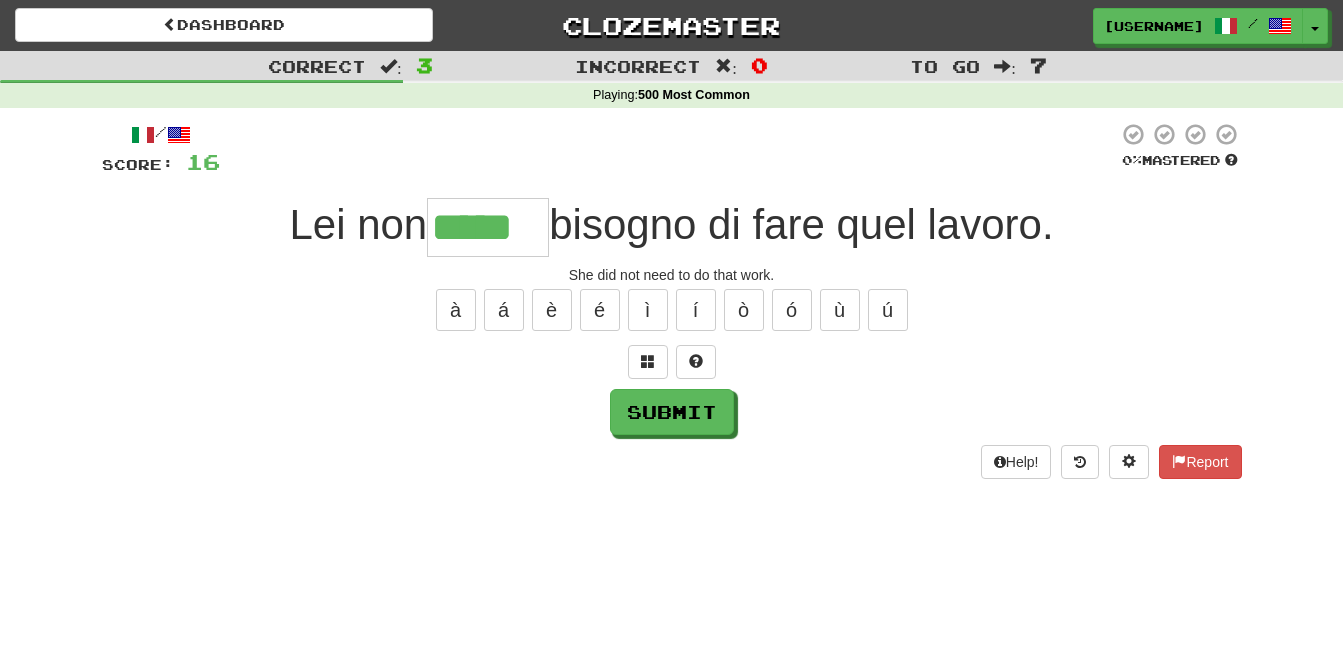 type on "*****" 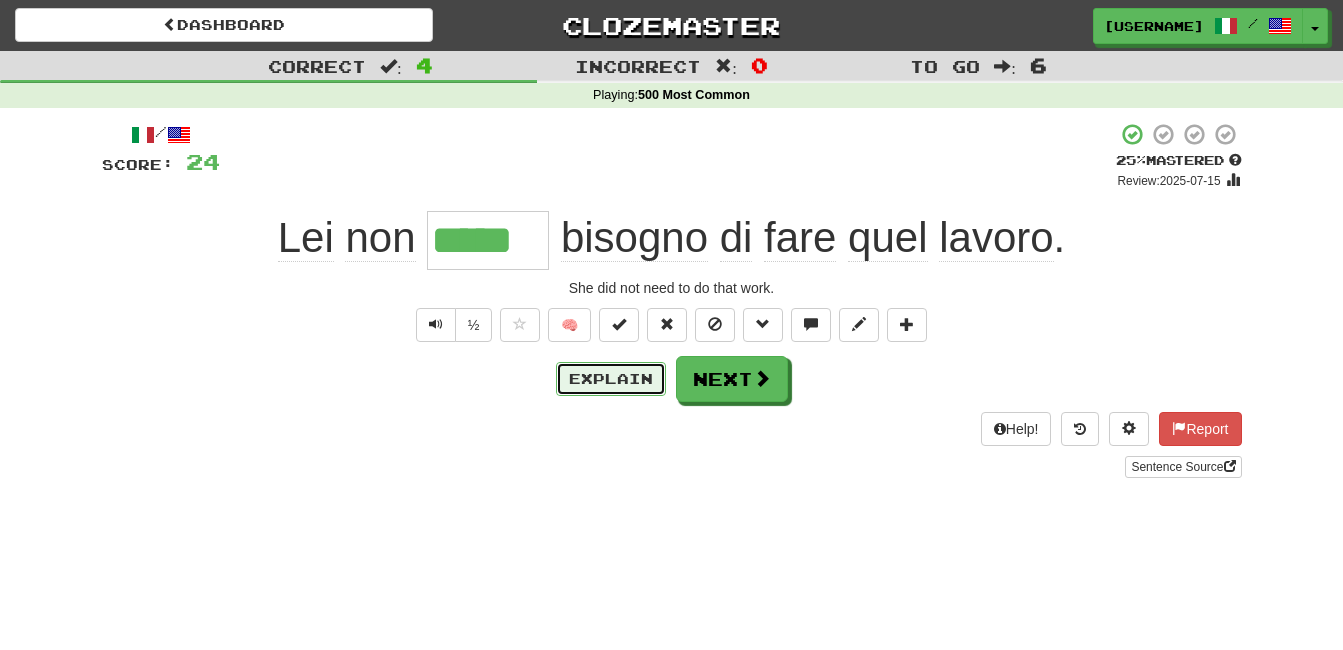 click on "Explain" at bounding box center (611, 379) 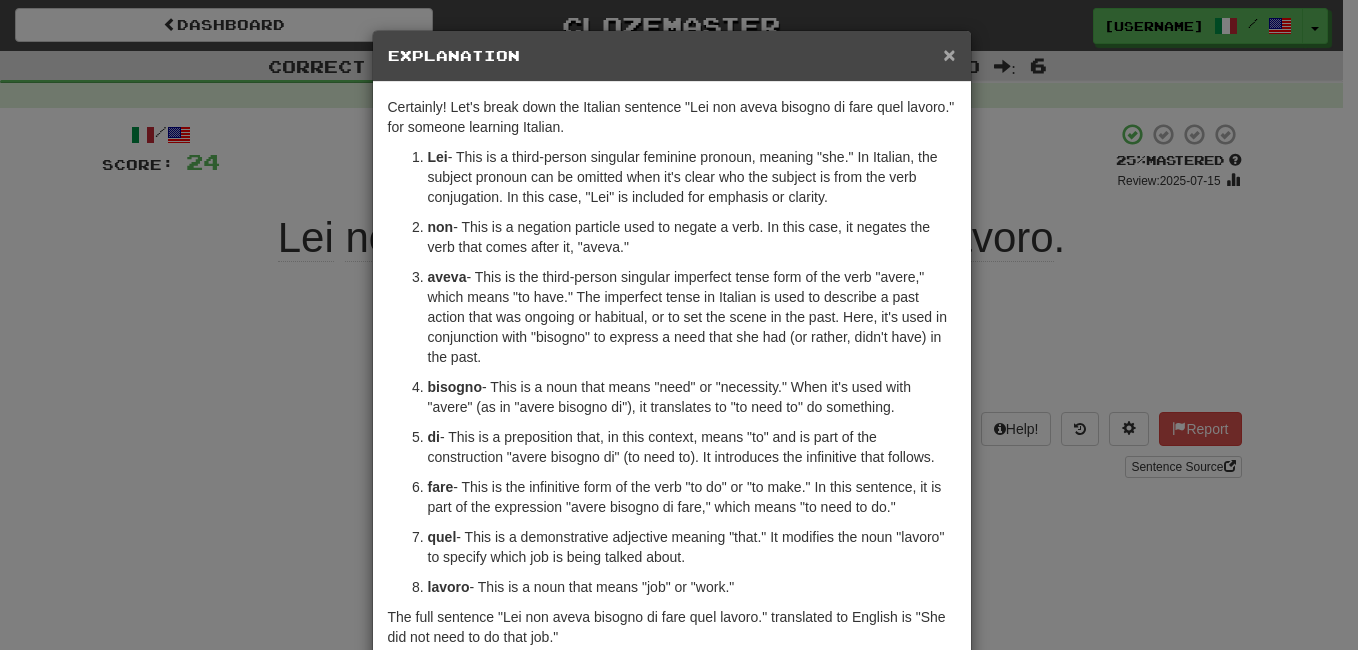 click on "×" at bounding box center (949, 54) 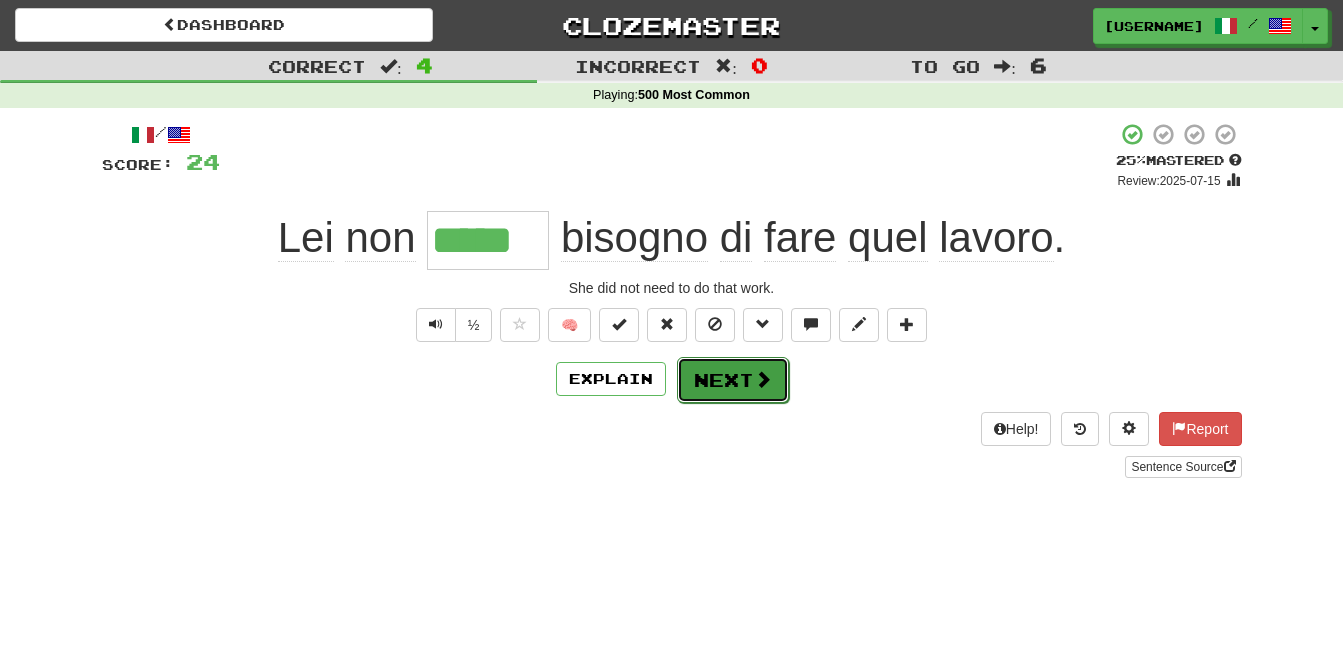 click on "Next" at bounding box center (733, 380) 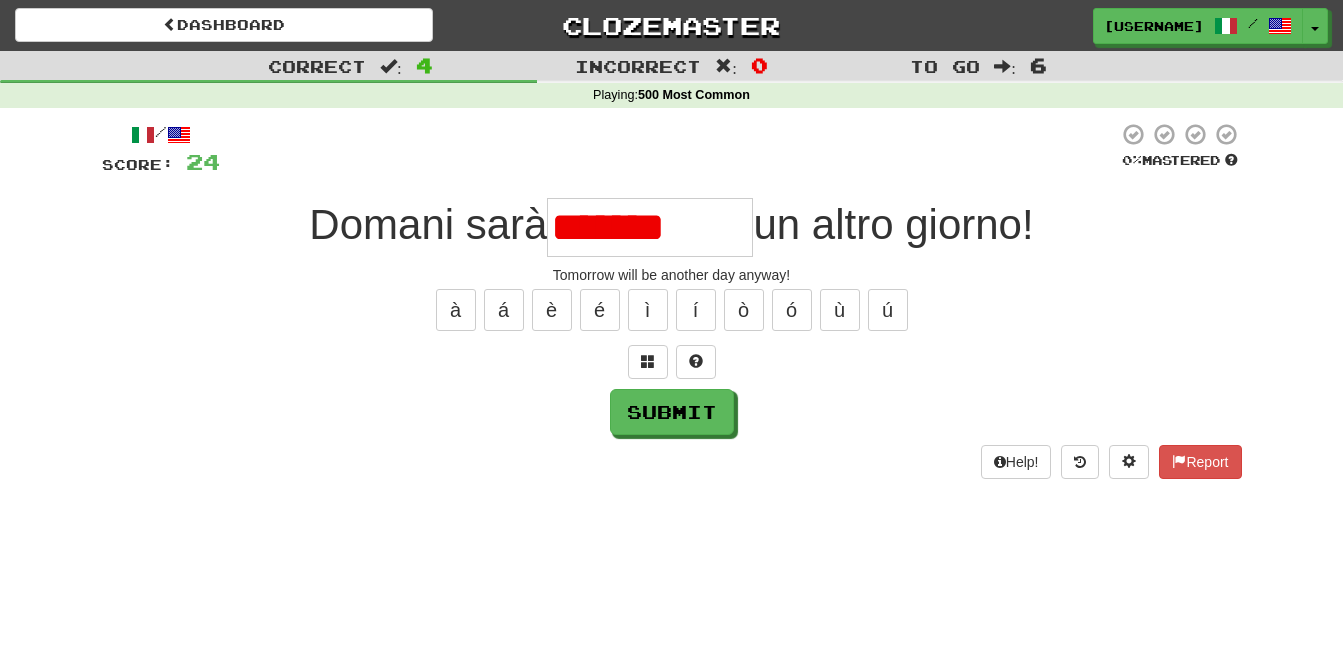 scroll, scrollTop: 0, scrollLeft: 0, axis: both 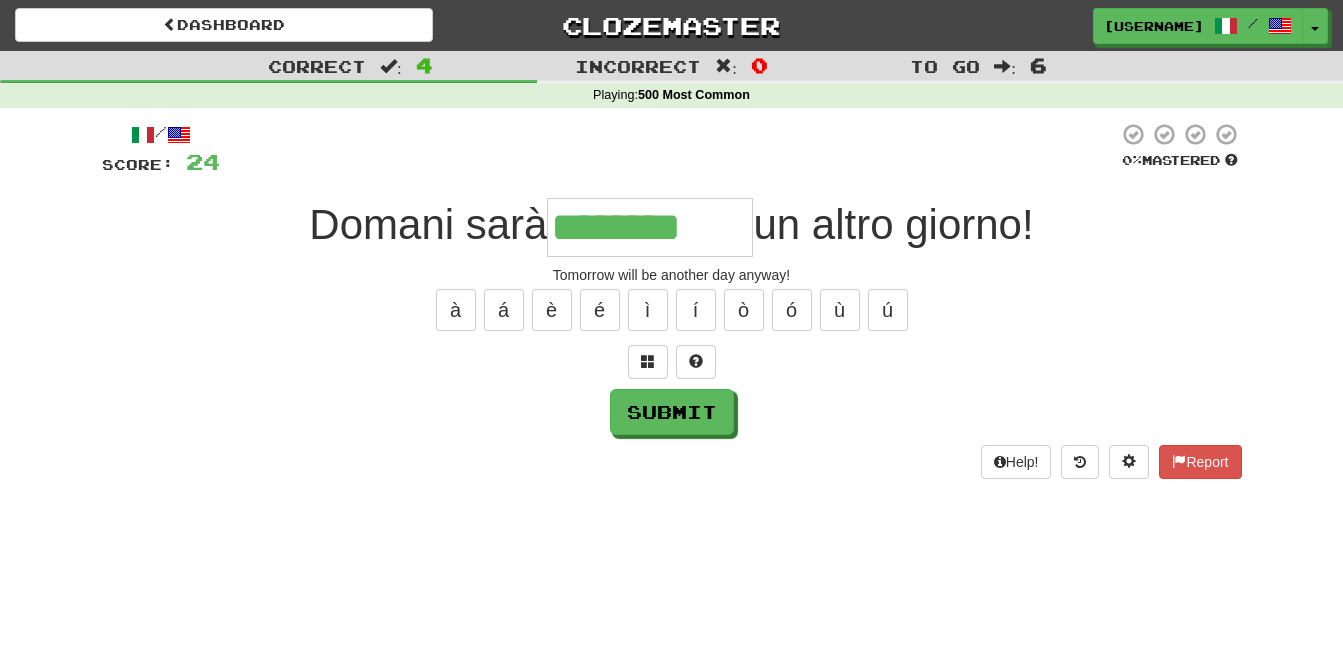 type on "********" 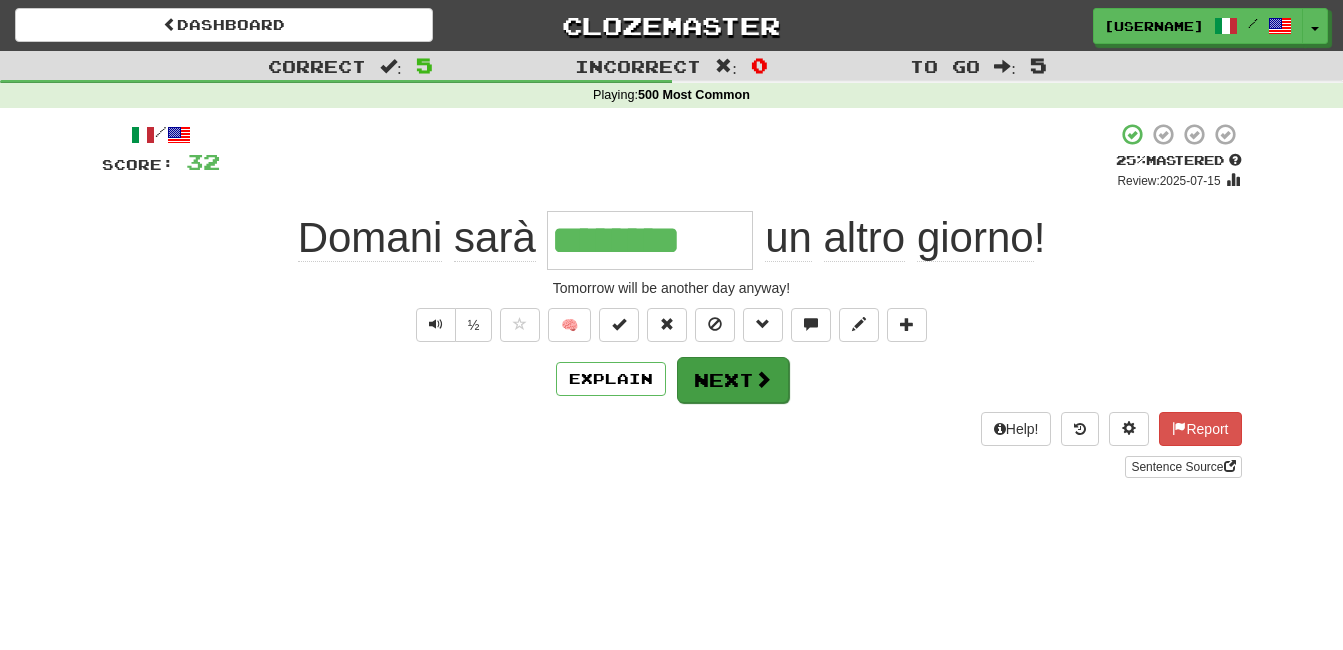 click on "+ 8" at bounding box center [668, 156] 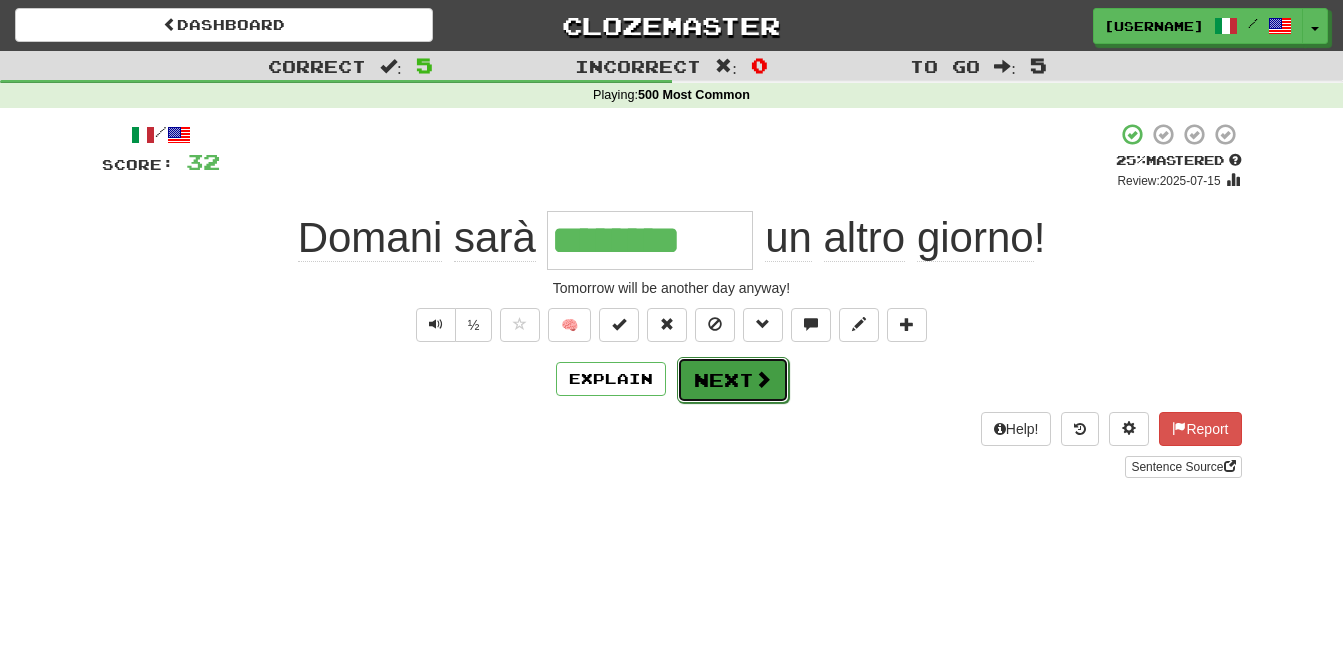 click on "Next" at bounding box center [733, 380] 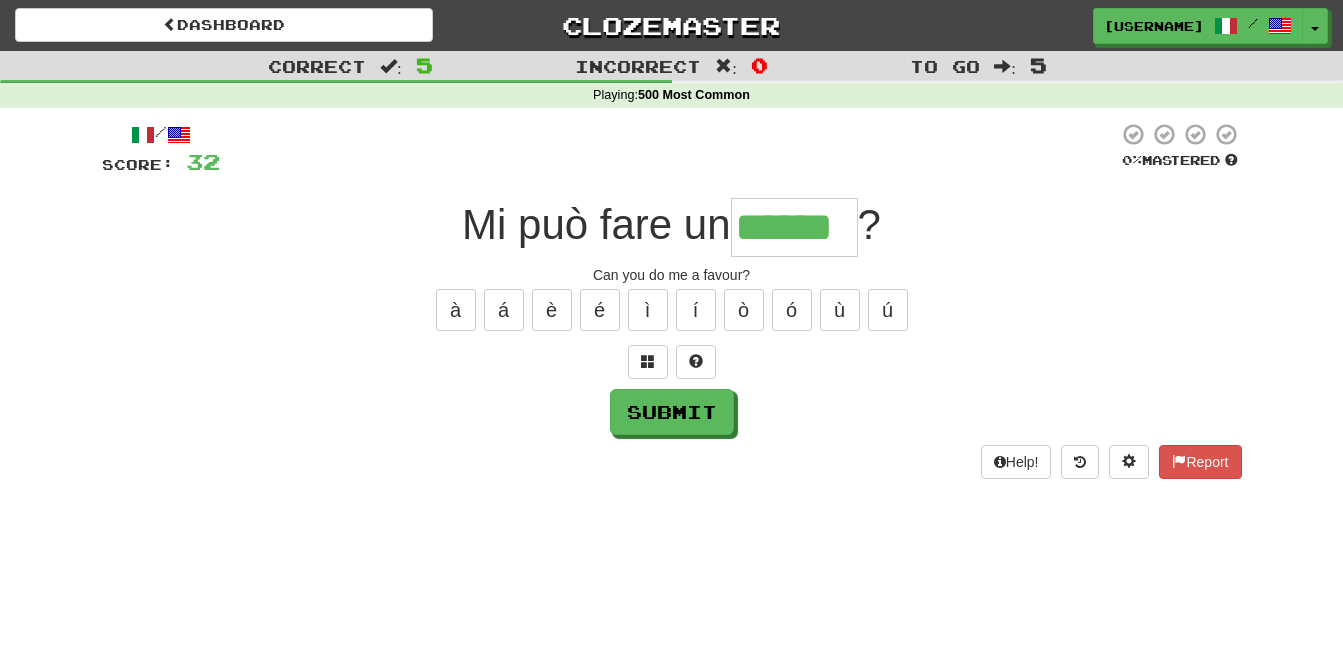 type on "******" 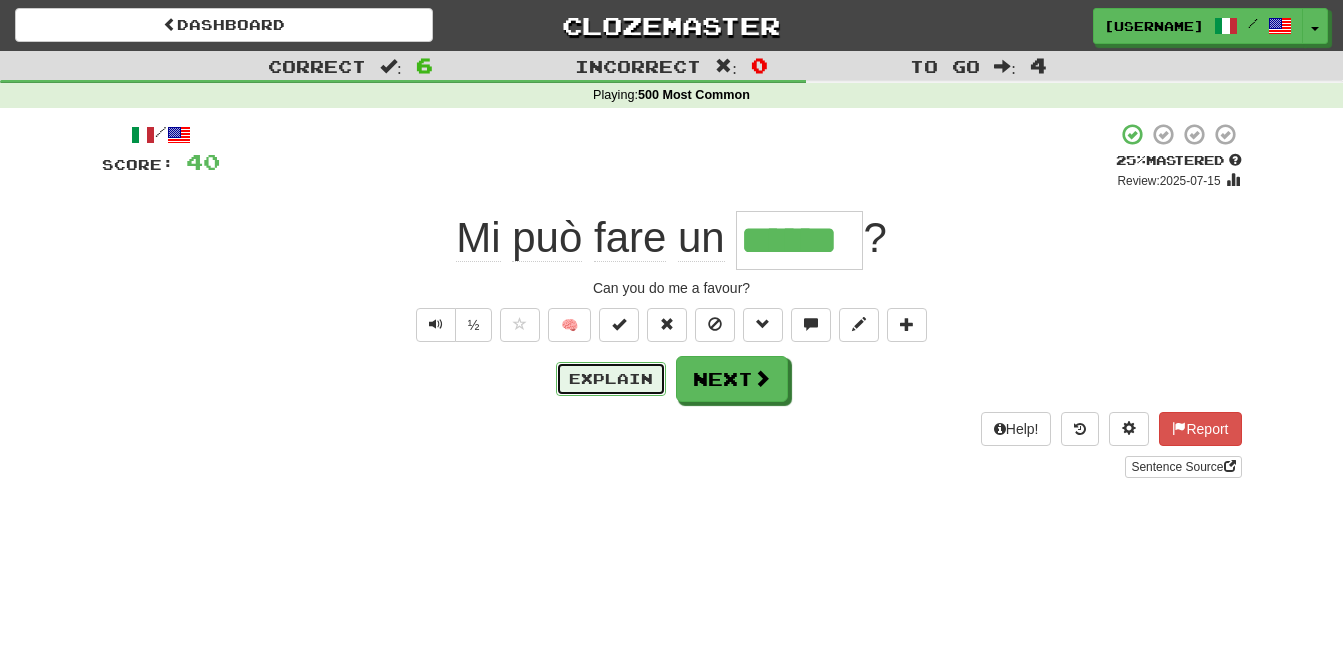click on "Explain" at bounding box center [611, 379] 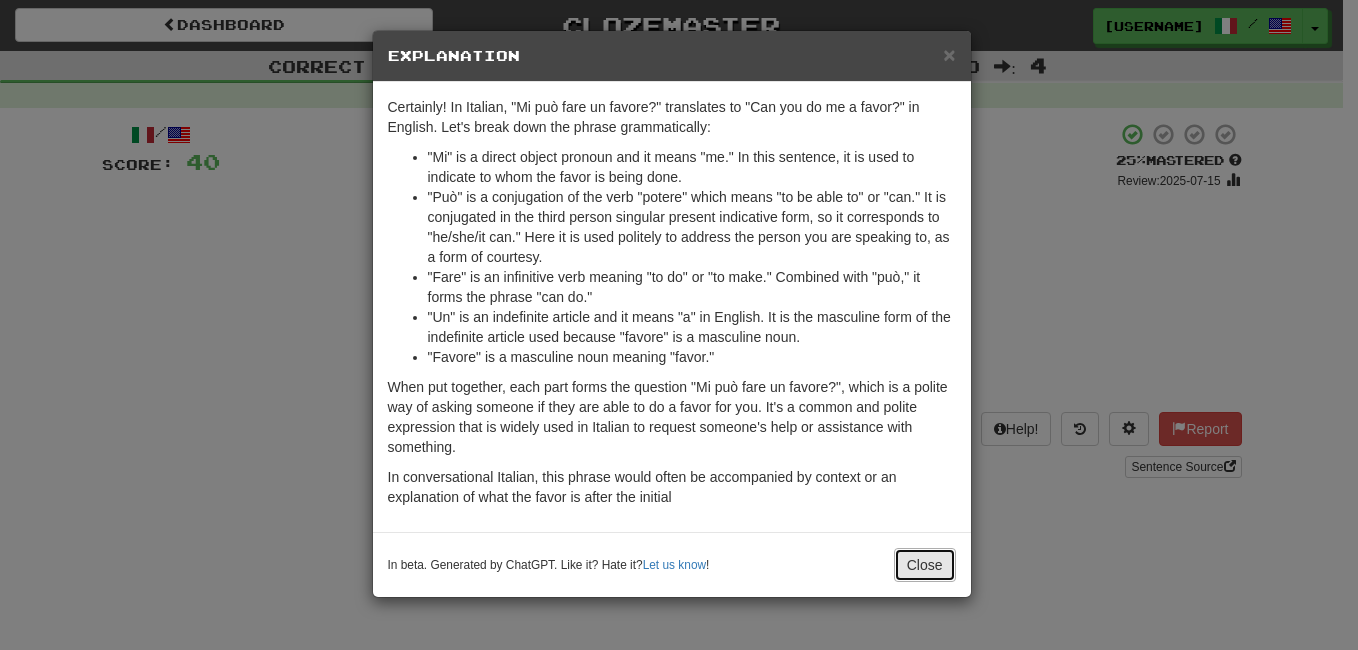 click on "Close" at bounding box center (925, 565) 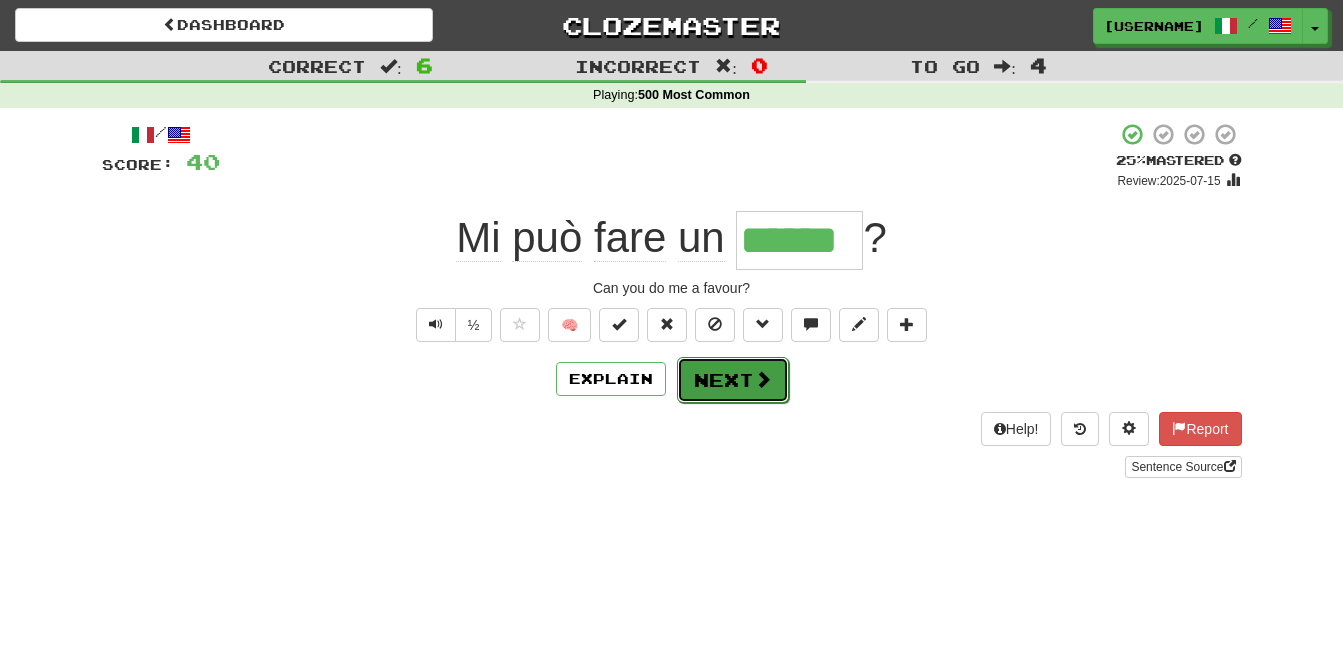 click at bounding box center [763, 379] 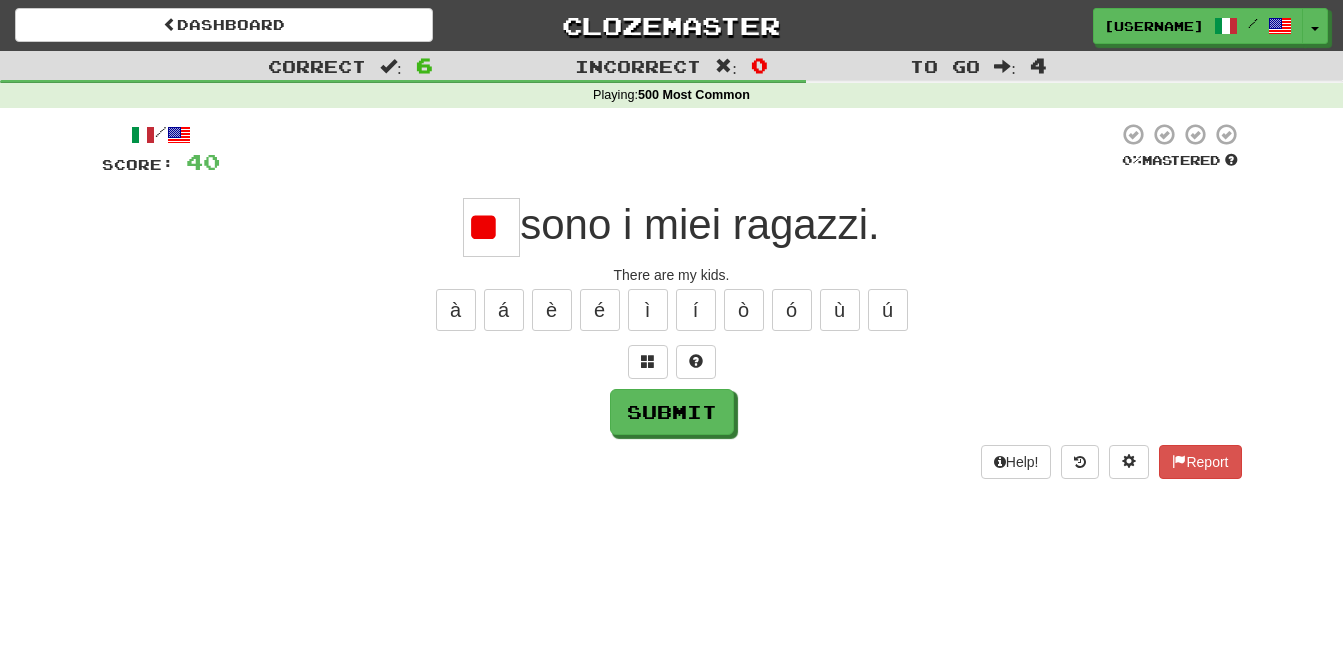 type on "*" 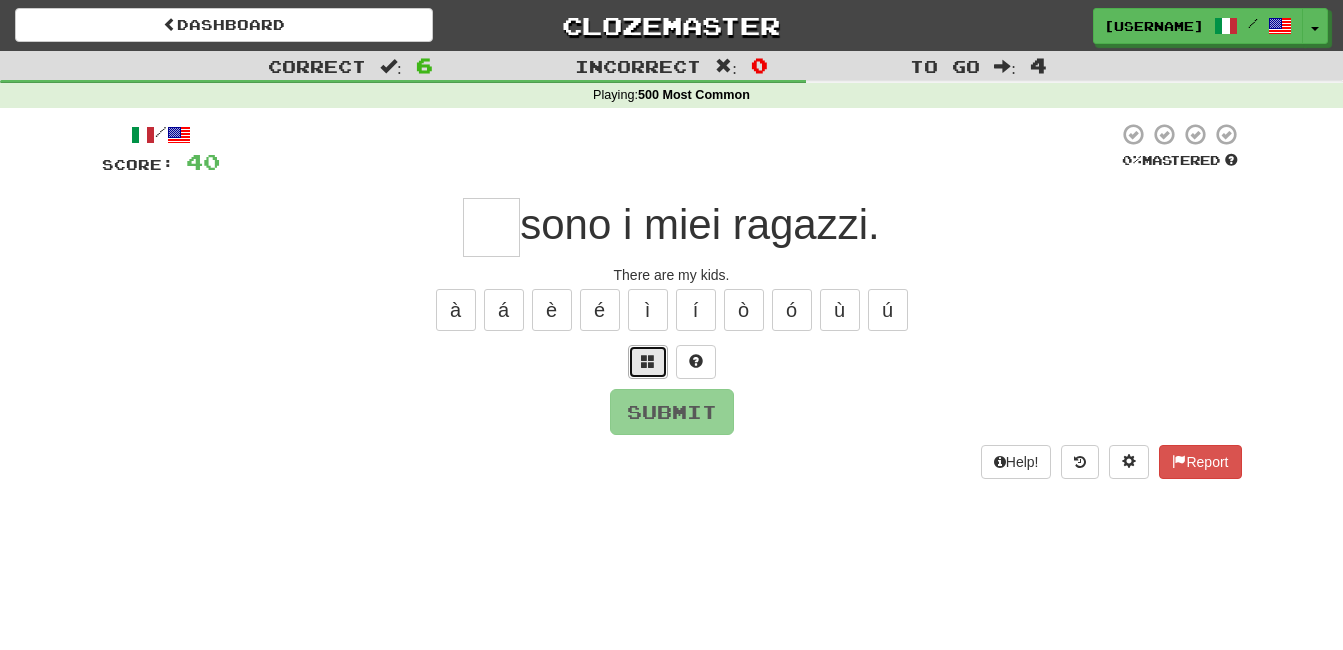 click at bounding box center (648, 361) 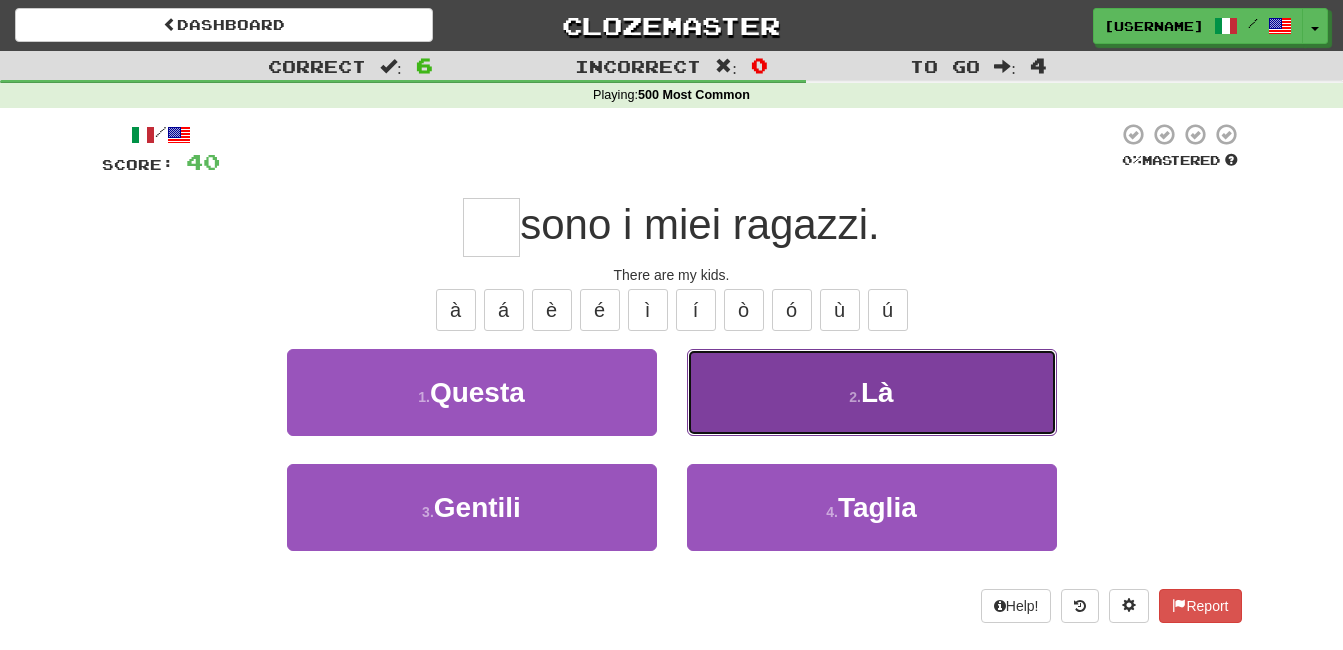 click on "Là" at bounding box center [877, 392] 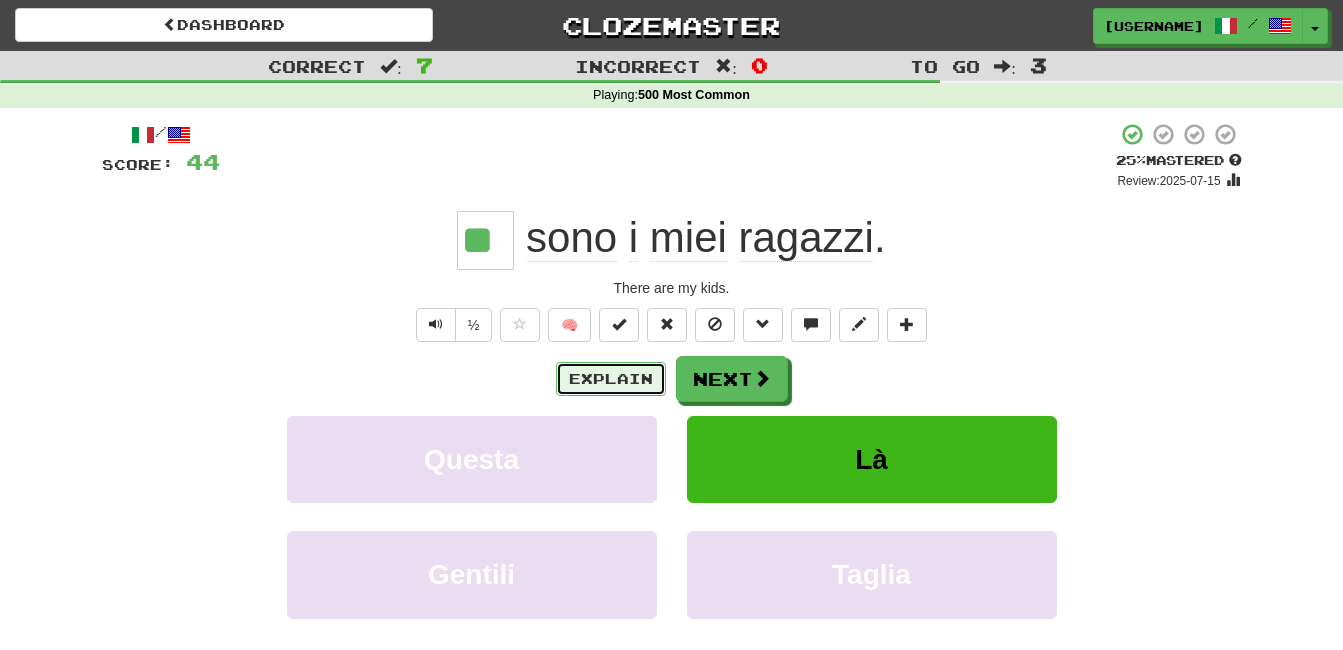 click on "Explain" at bounding box center [611, 379] 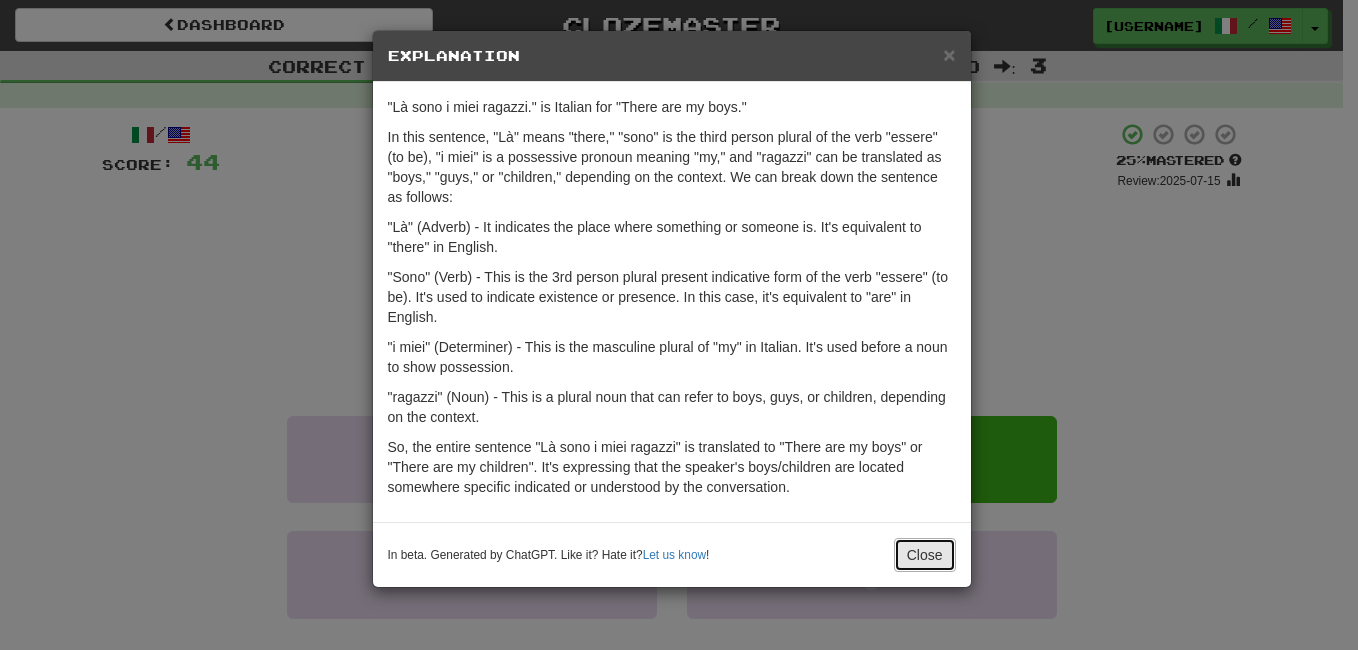 click on "Close" at bounding box center [925, 555] 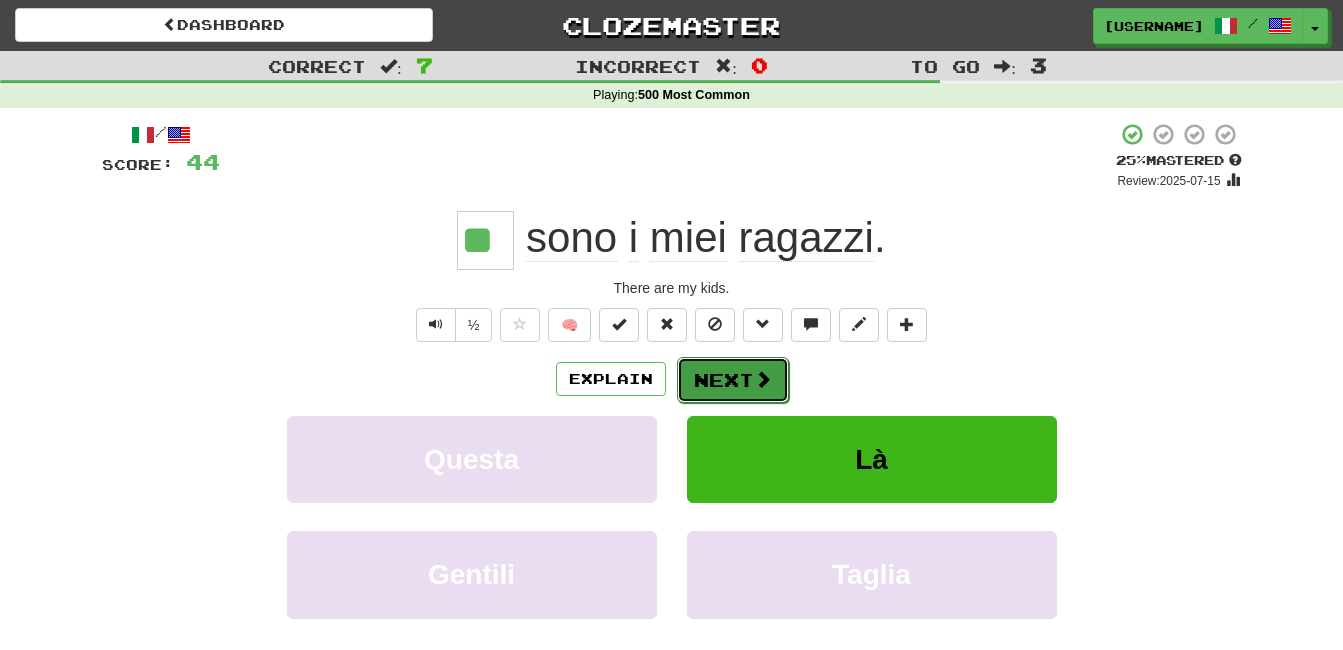 click on "Next" at bounding box center (733, 380) 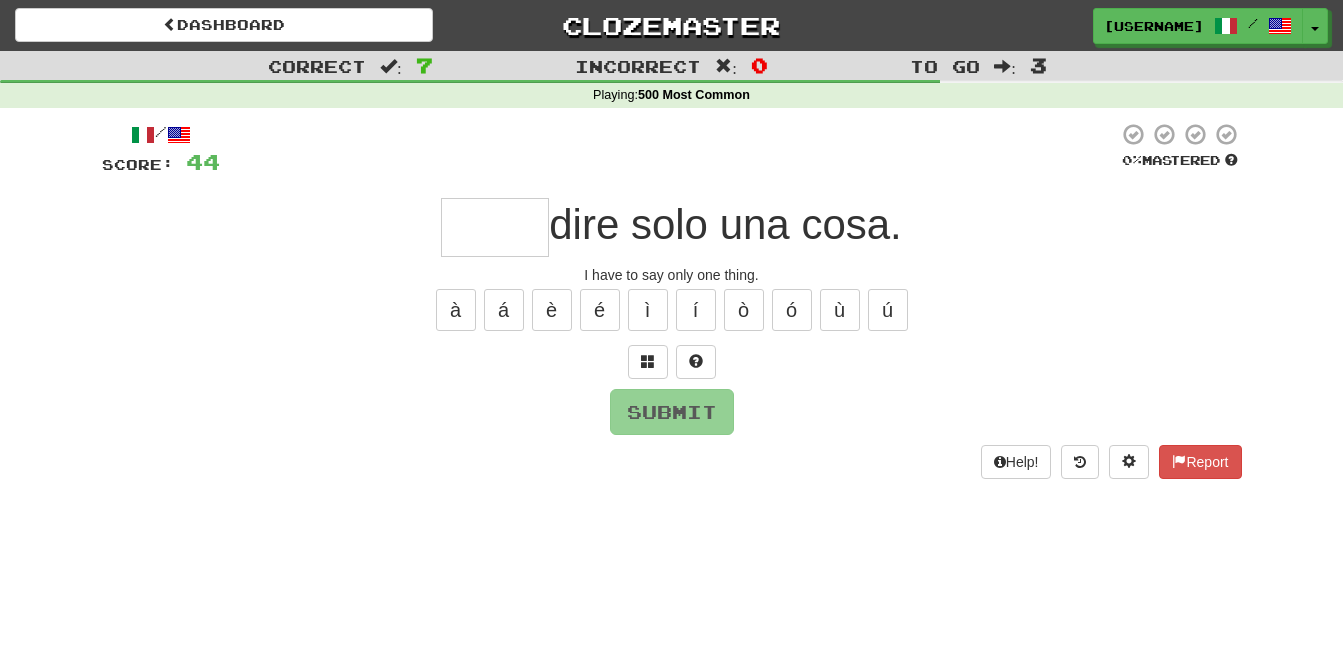 type on "*" 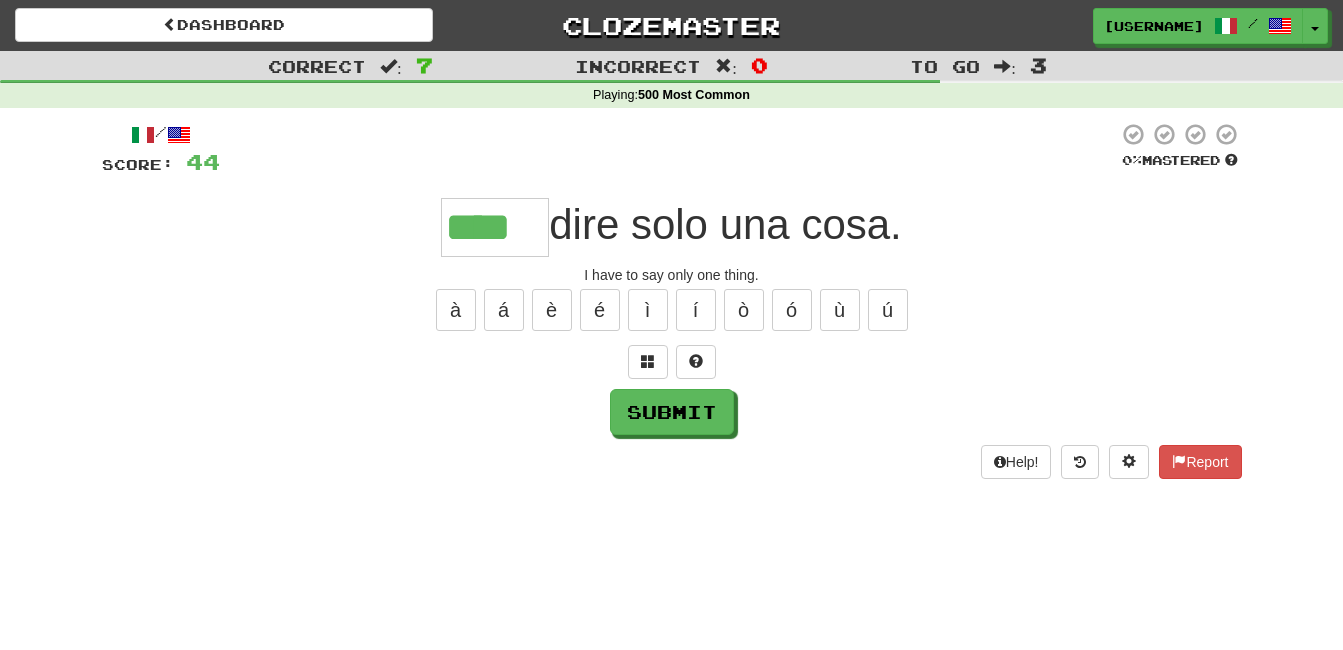 type on "****" 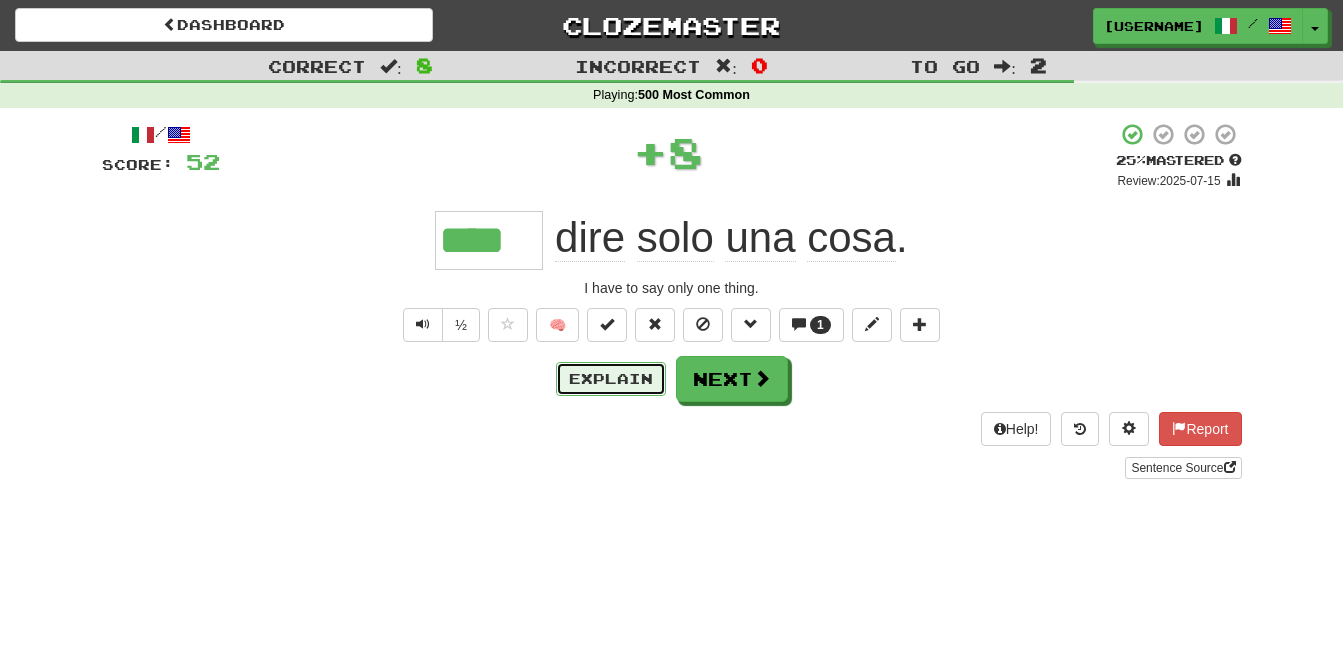 click on "Explain" at bounding box center [611, 379] 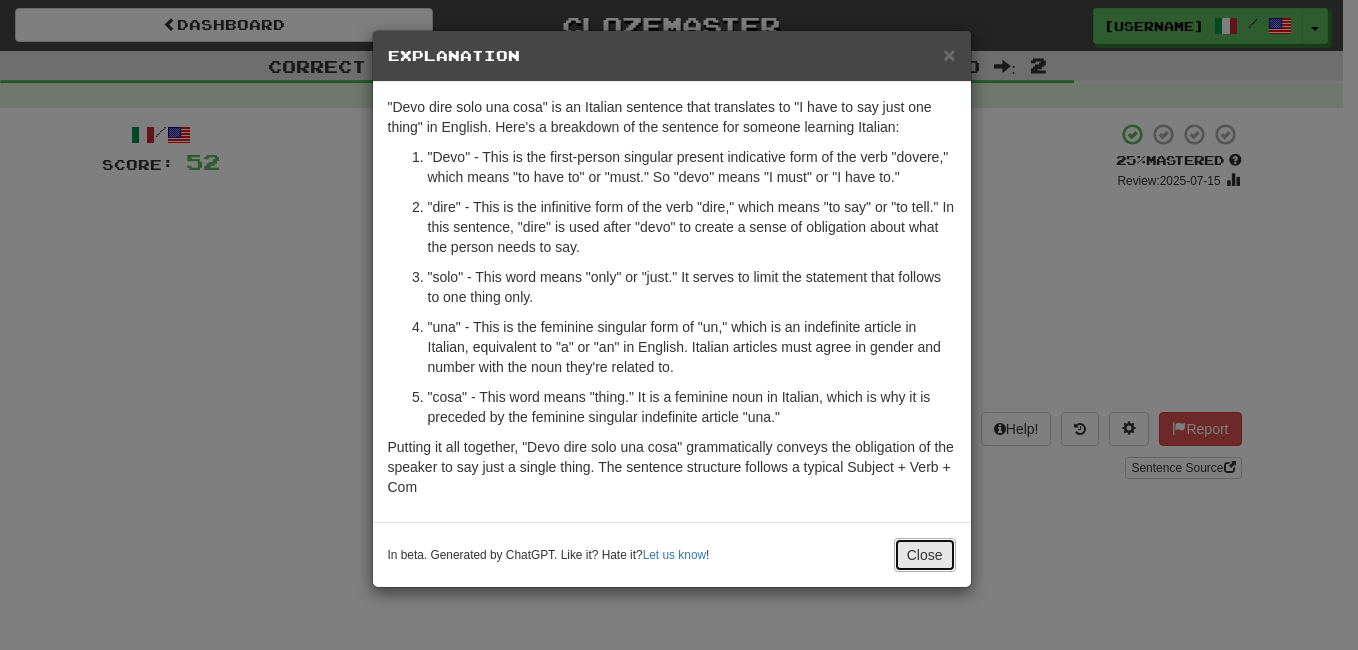 click on "Close" at bounding box center (925, 555) 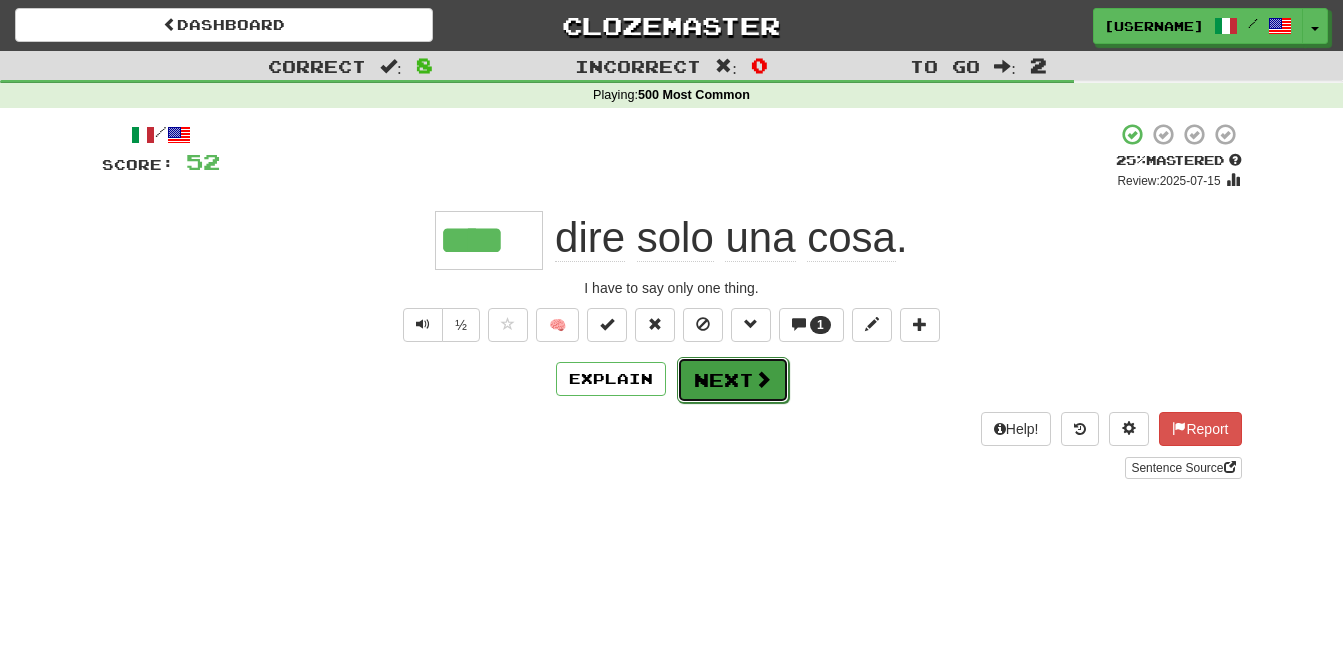 click on "Next" at bounding box center (733, 380) 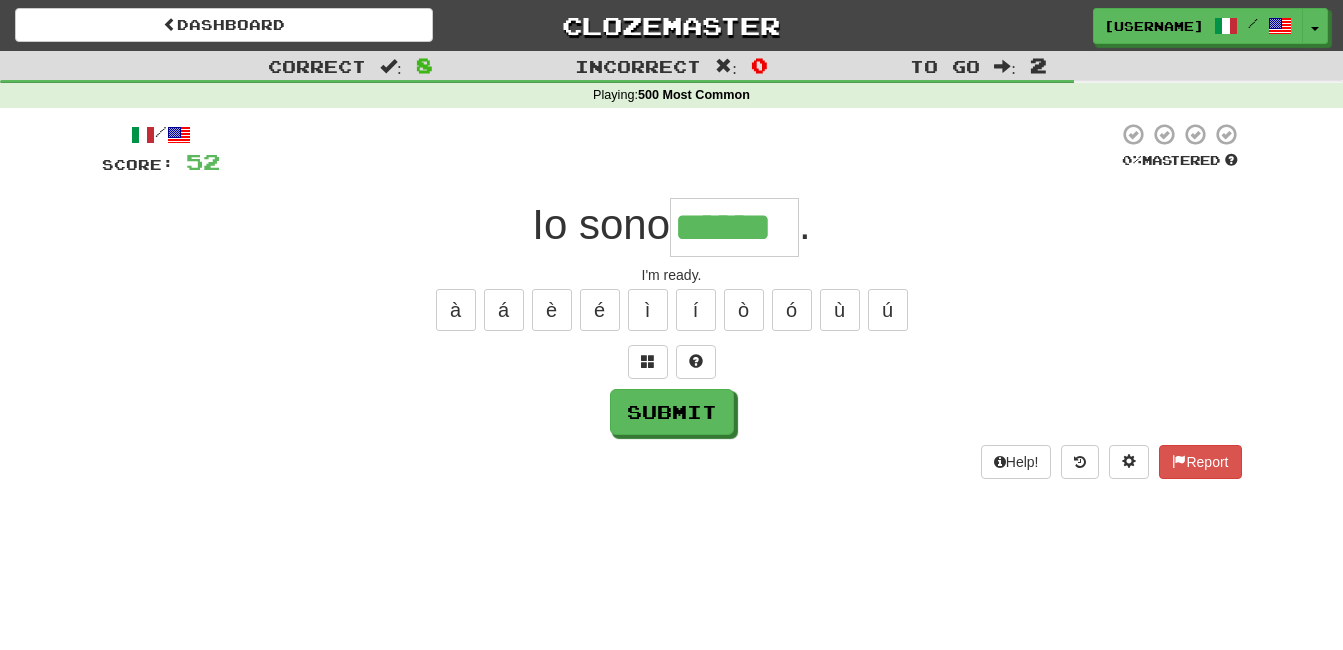 type on "******" 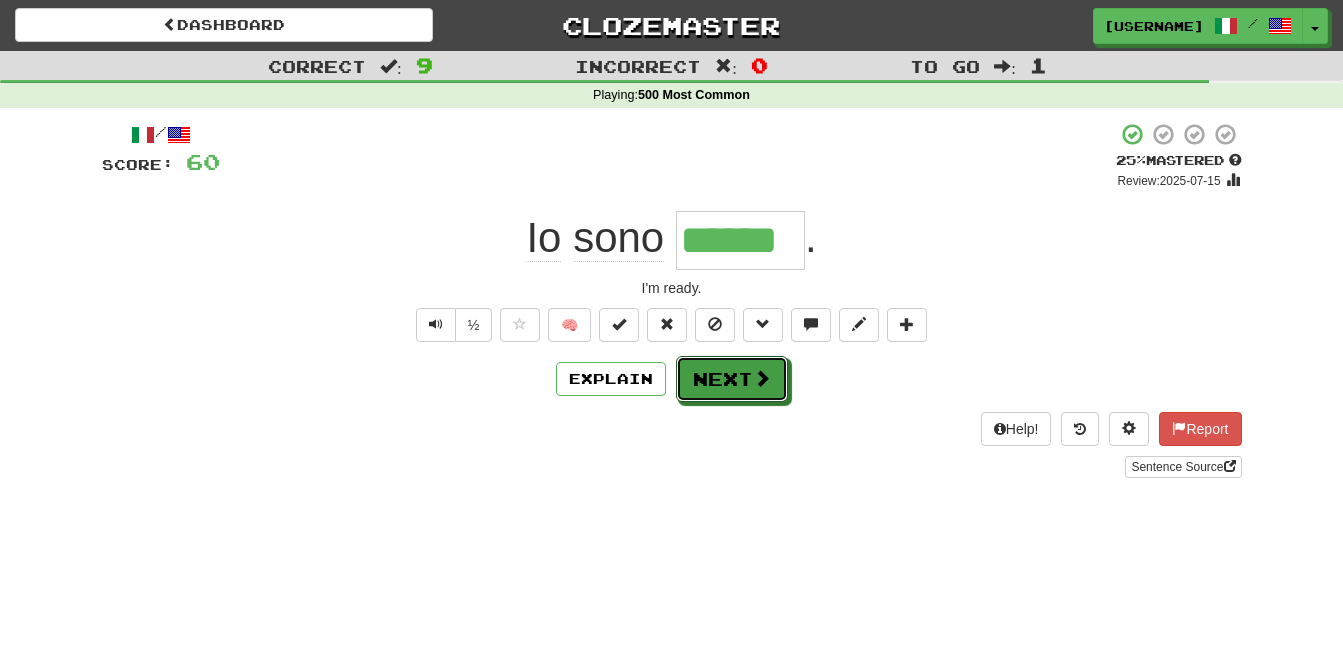 click on "Next" at bounding box center [732, 379] 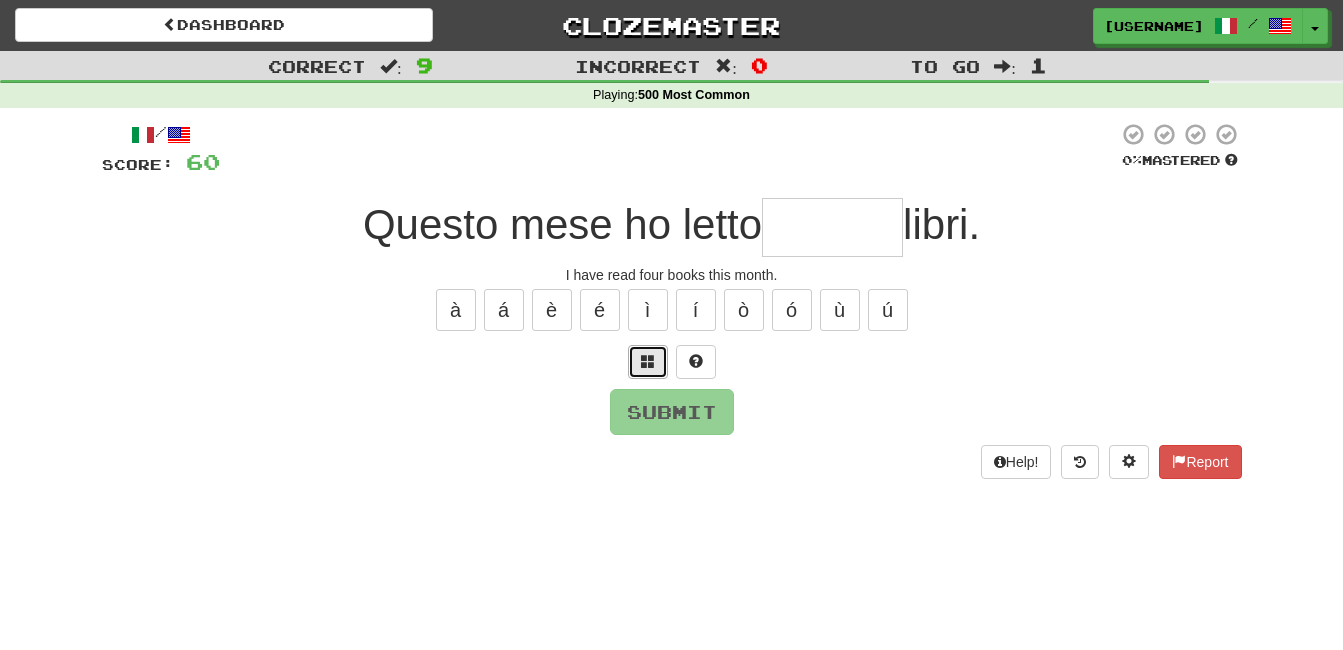 click at bounding box center (648, 361) 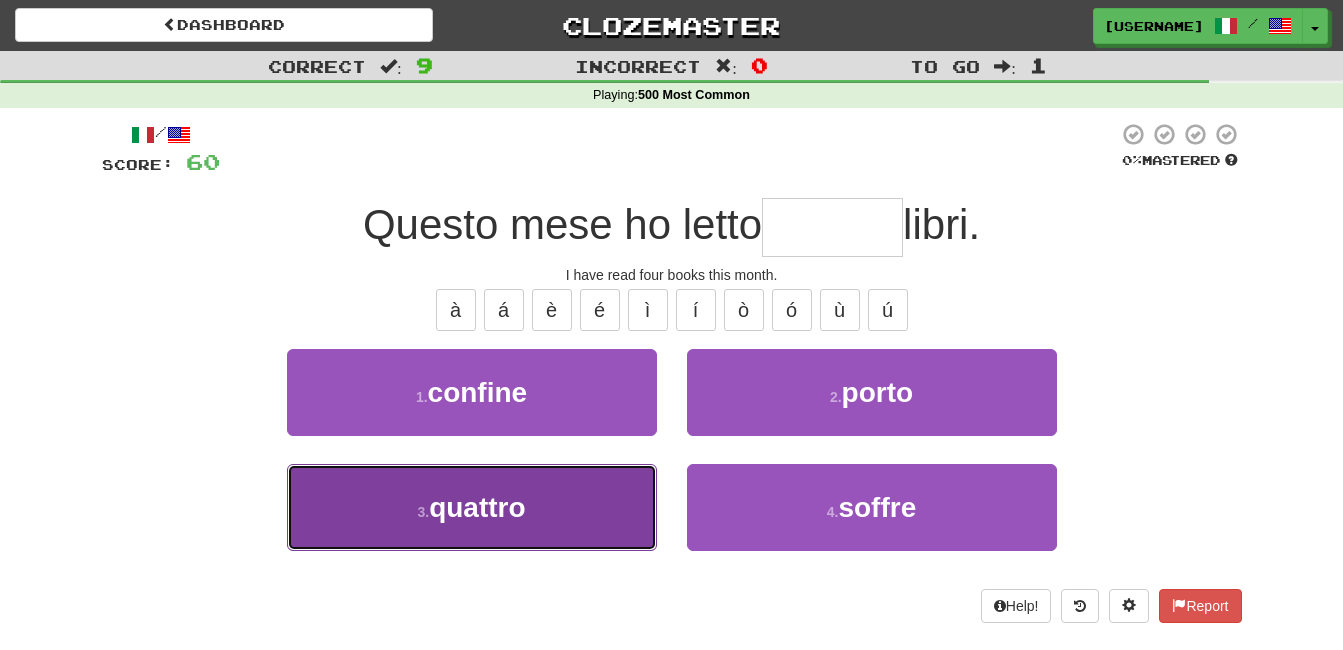 click on "quattro" at bounding box center (477, 507) 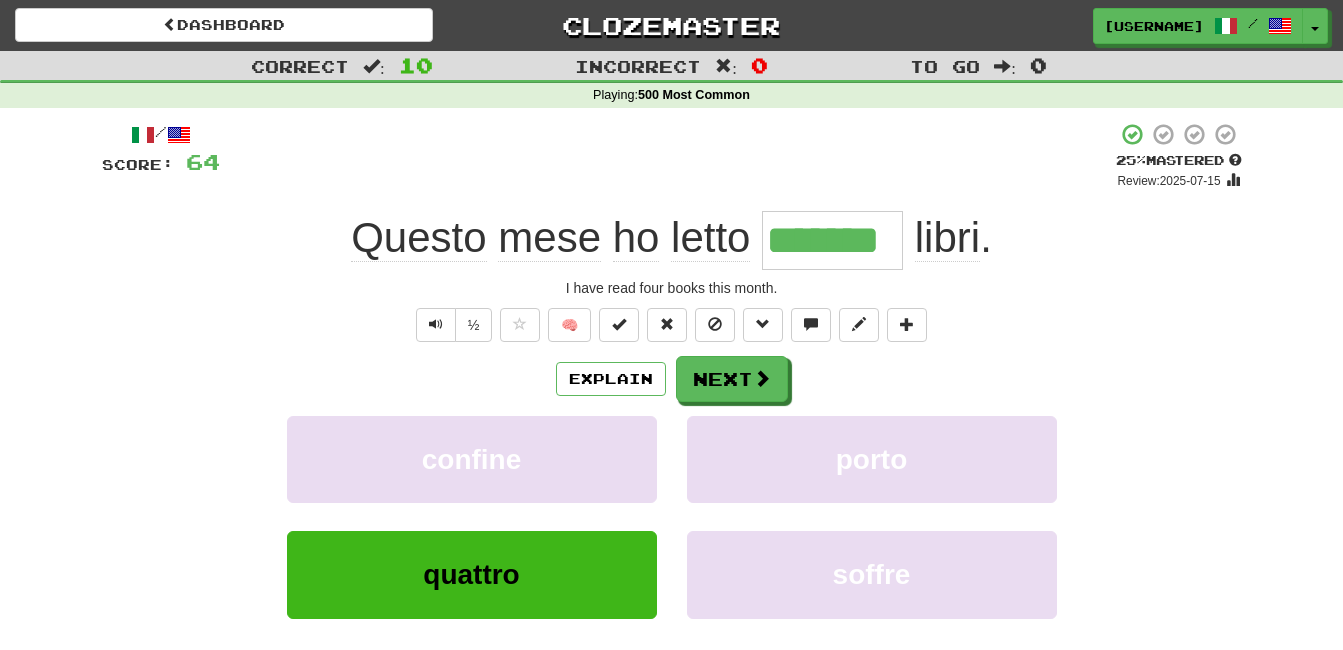 click on "Explain Next" at bounding box center [672, 379] 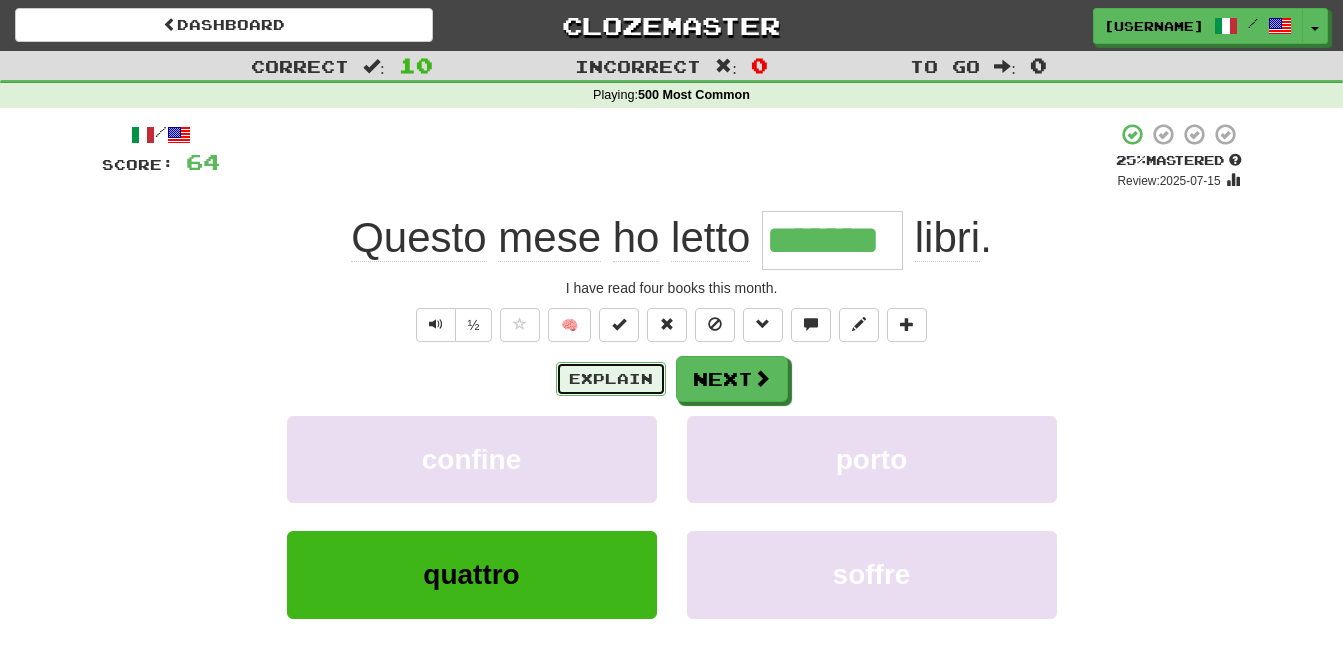 click on "Explain" at bounding box center (611, 379) 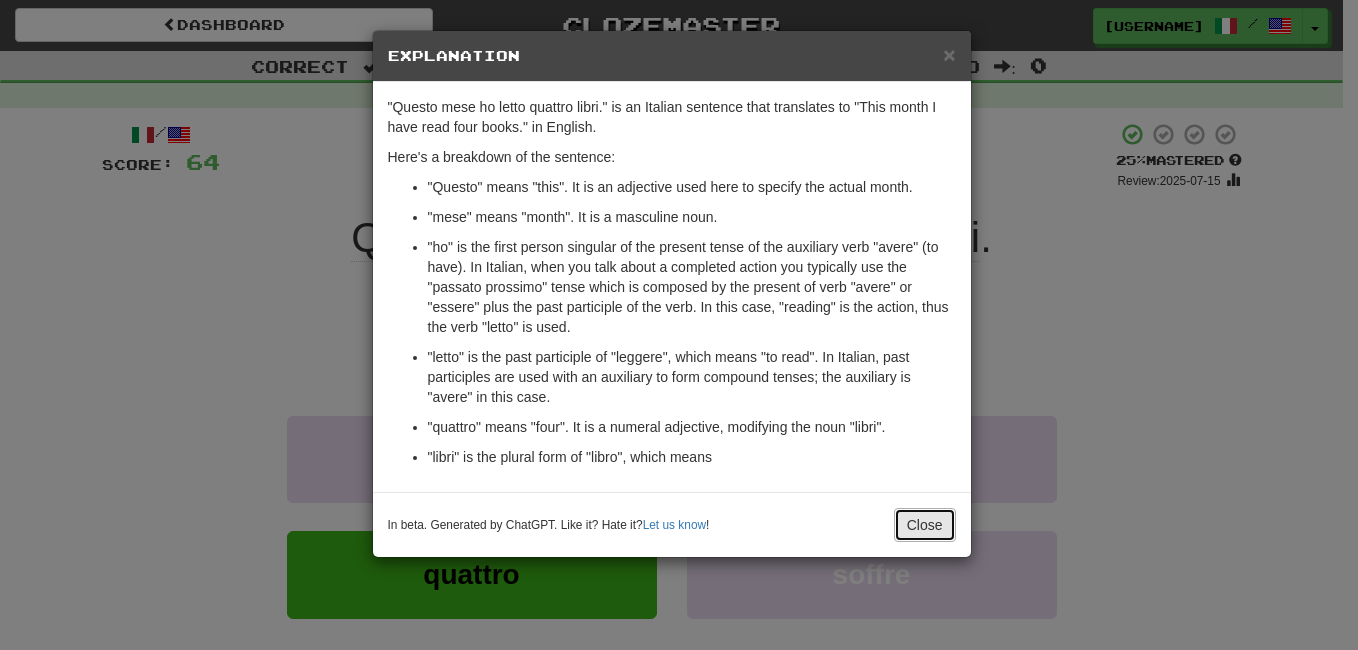 click on "Close" at bounding box center [925, 525] 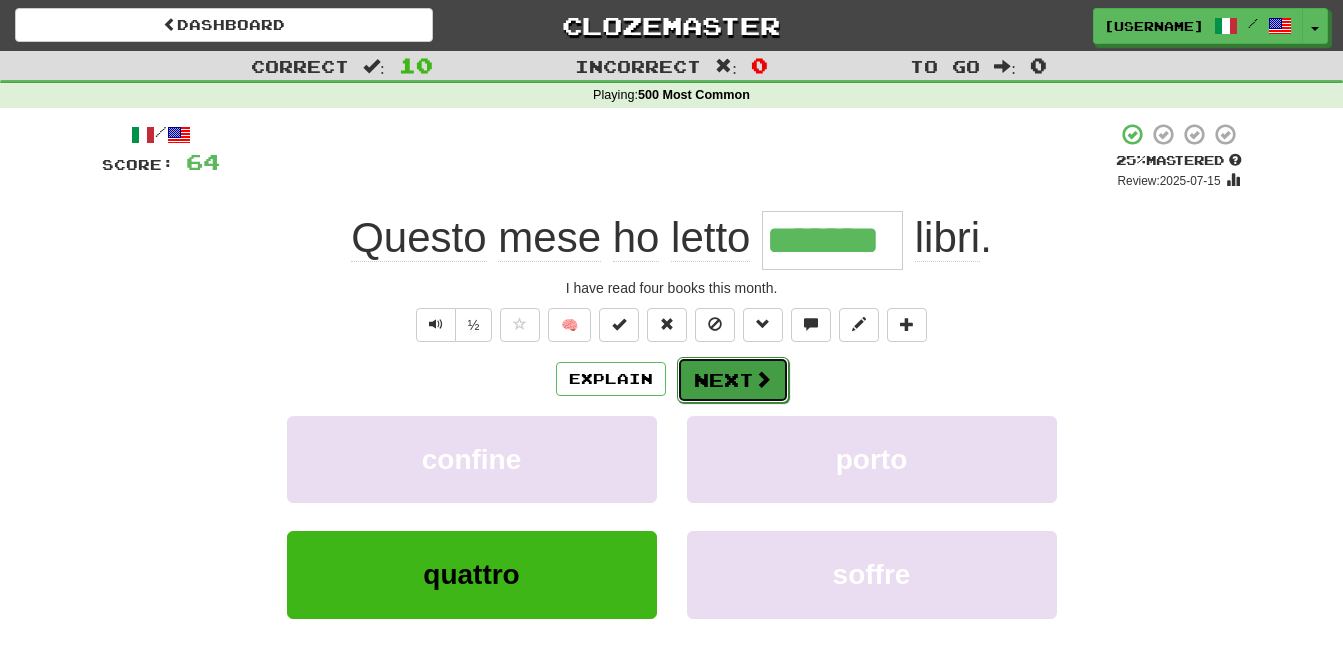 click on "Next" at bounding box center [733, 380] 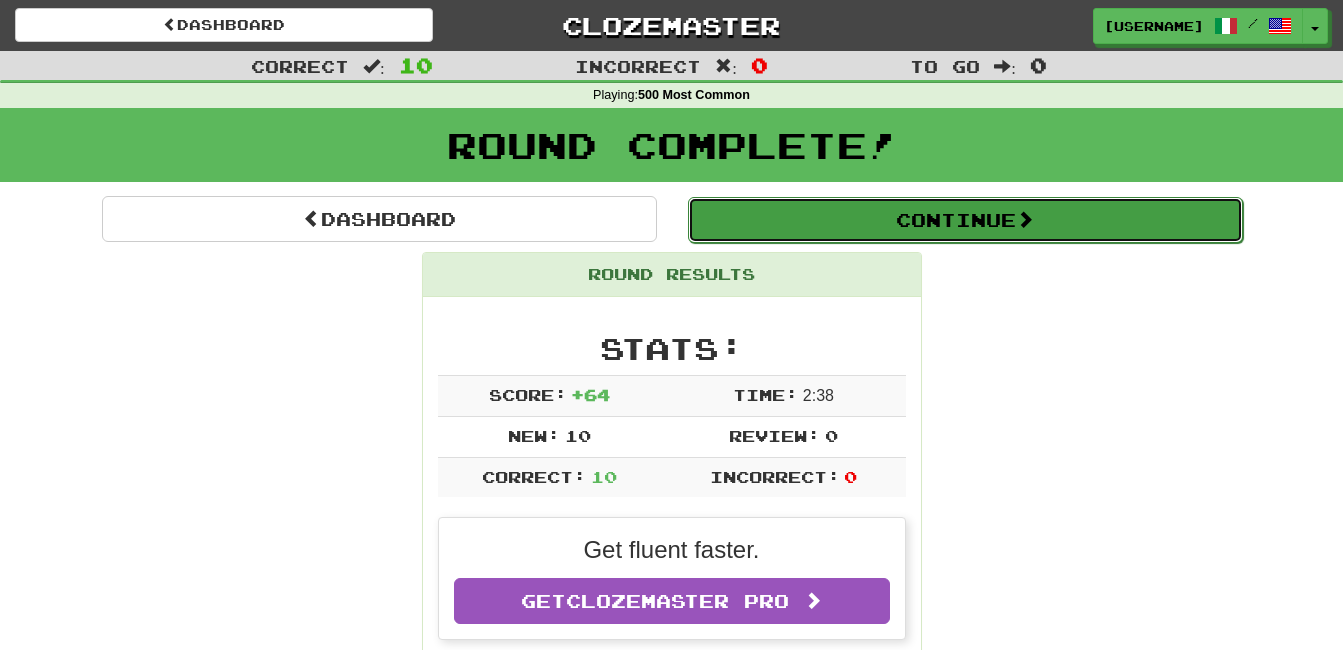 click on "Continue" at bounding box center [965, 220] 